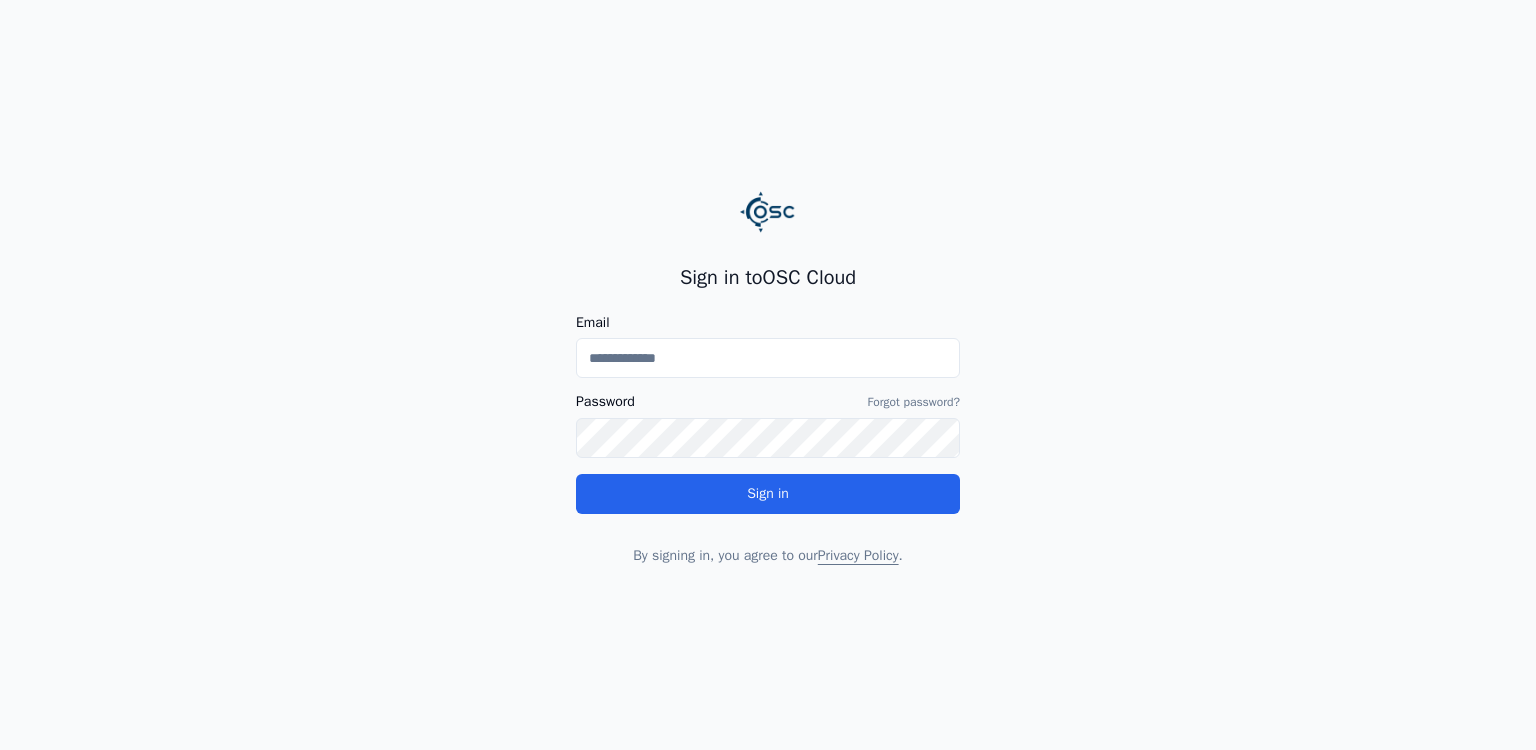 scroll, scrollTop: 0, scrollLeft: 0, axis: both 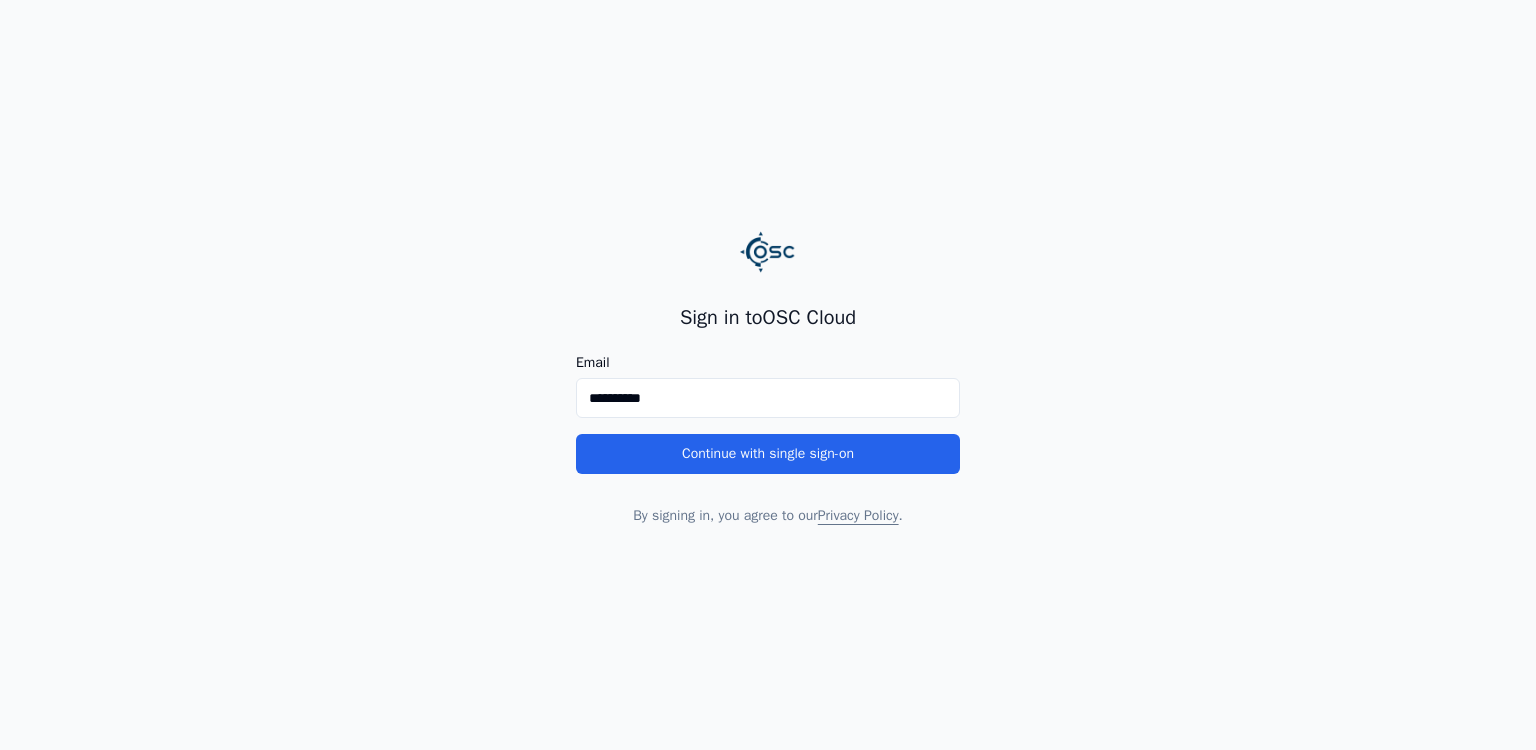 type on "**********" 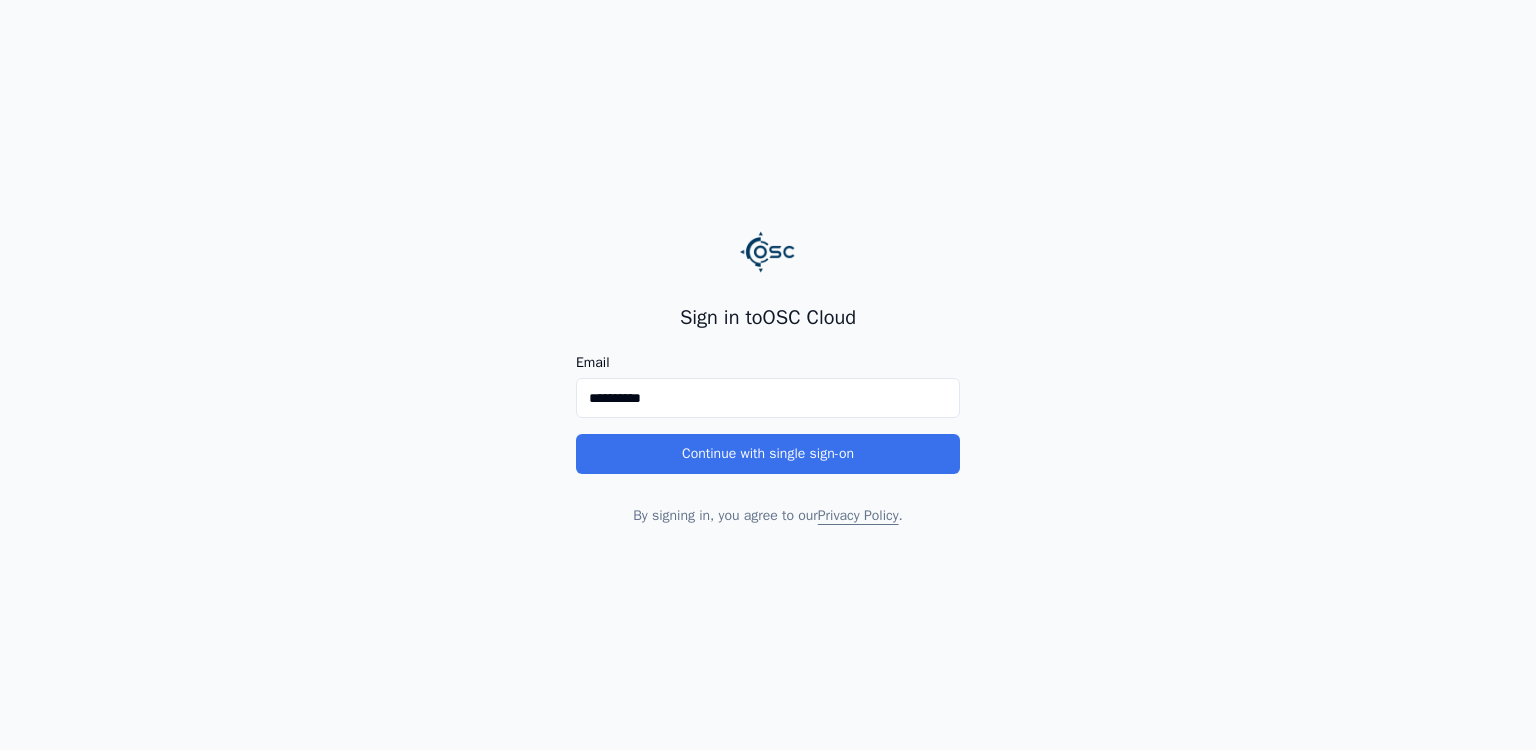click on "Continue with single sign-on" at bounding box center (768, 454) 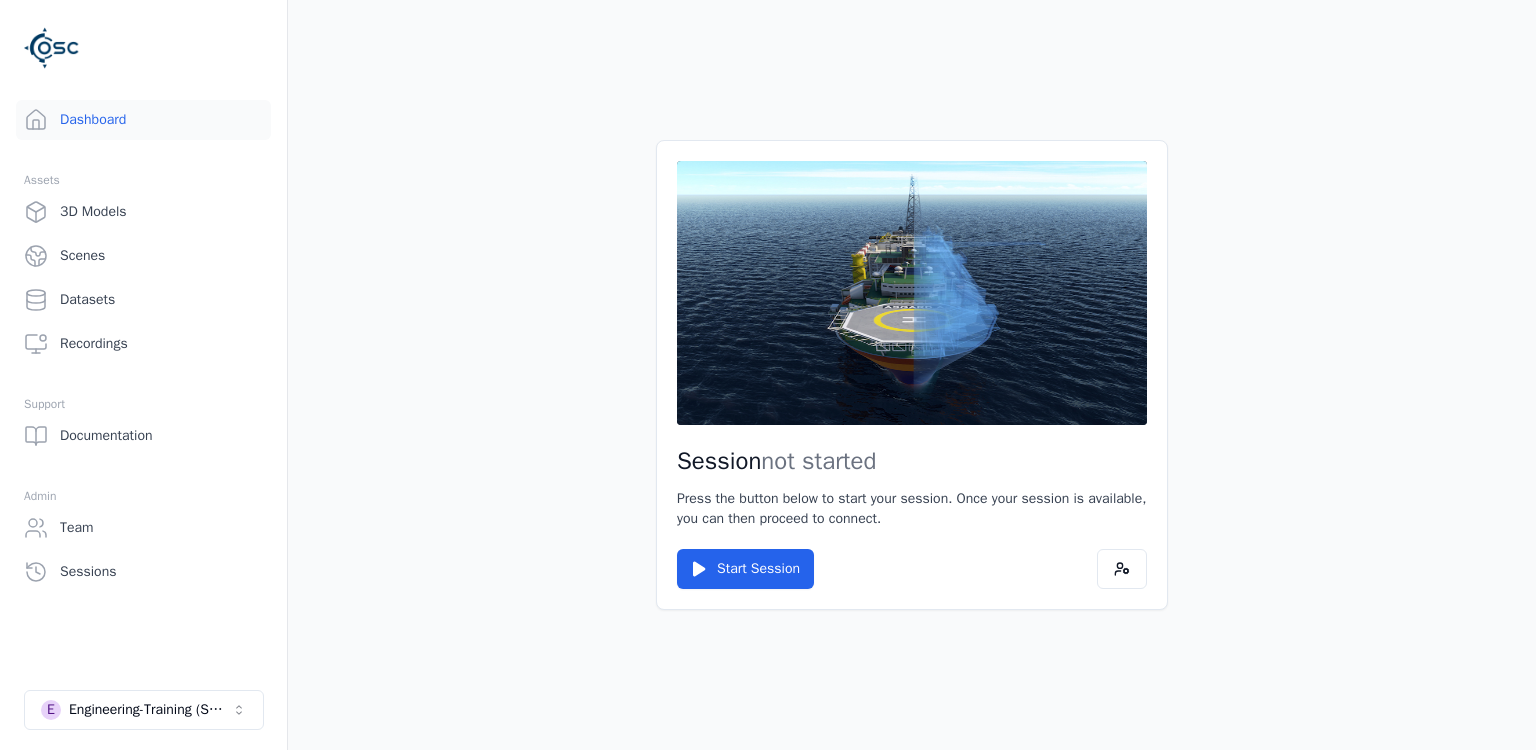 scroll, scrollTop: 0, scrollLeft: 0, axis: both 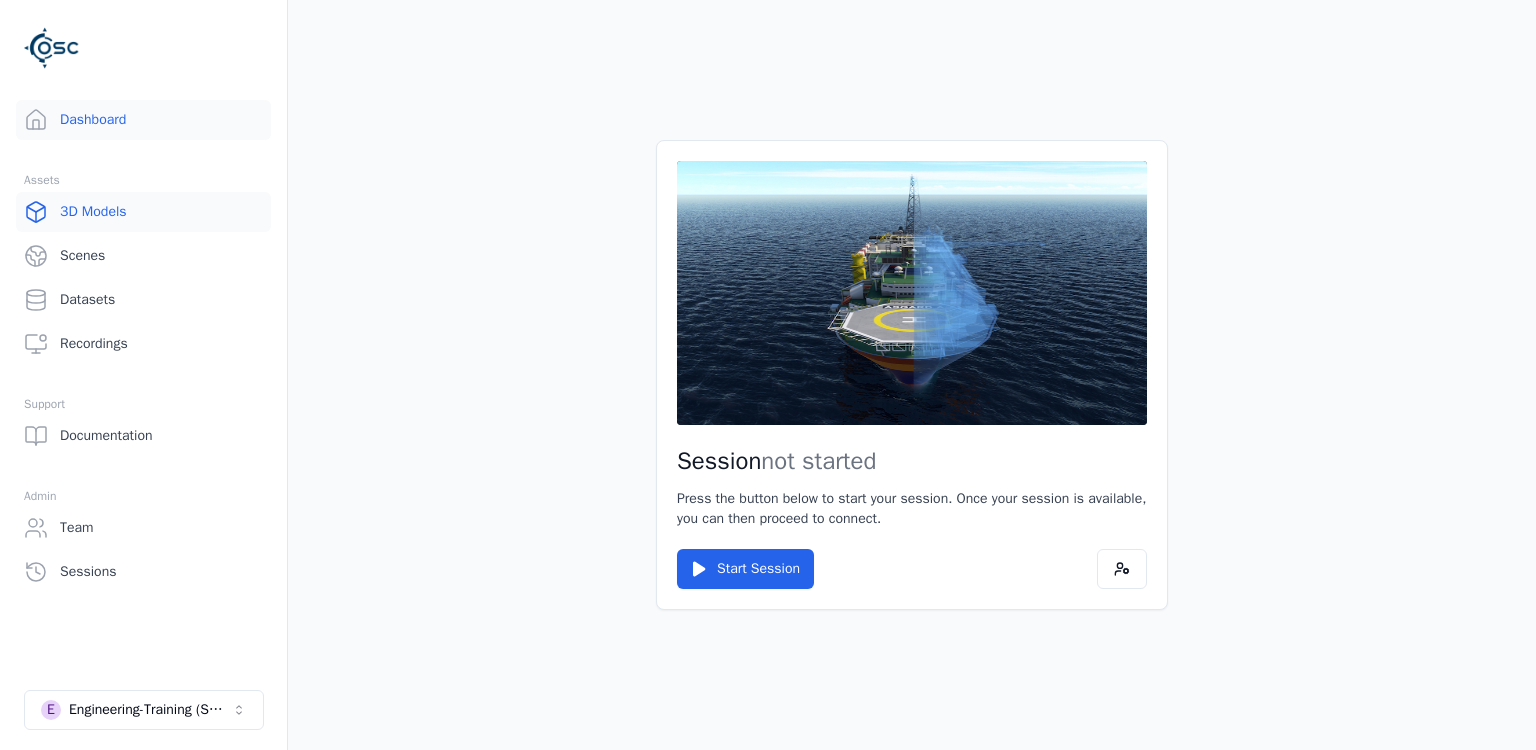click on "3D Models" at bounding box center [143, 212] 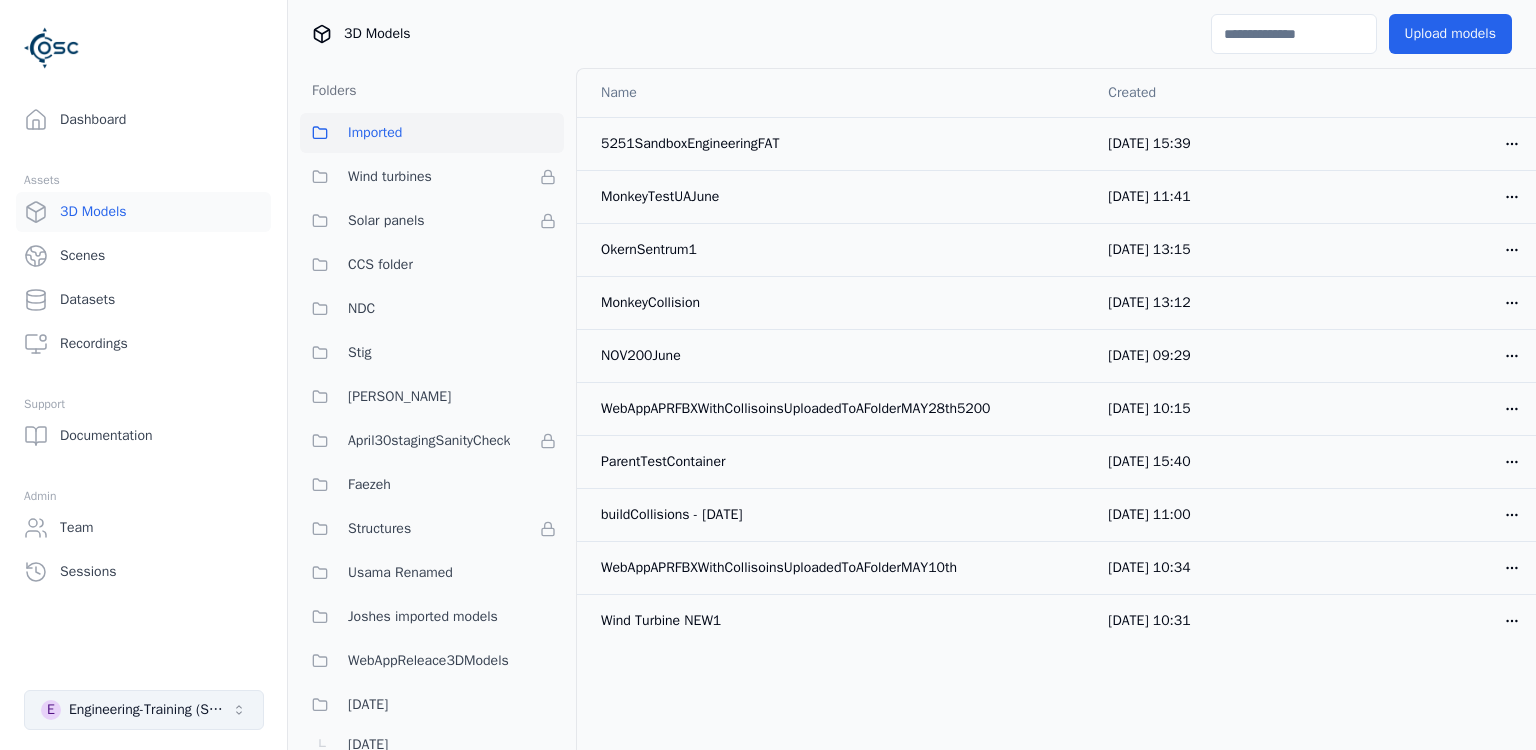 click on "Engineering-Training (SSO Staging)" at bounding box center [150, 710] 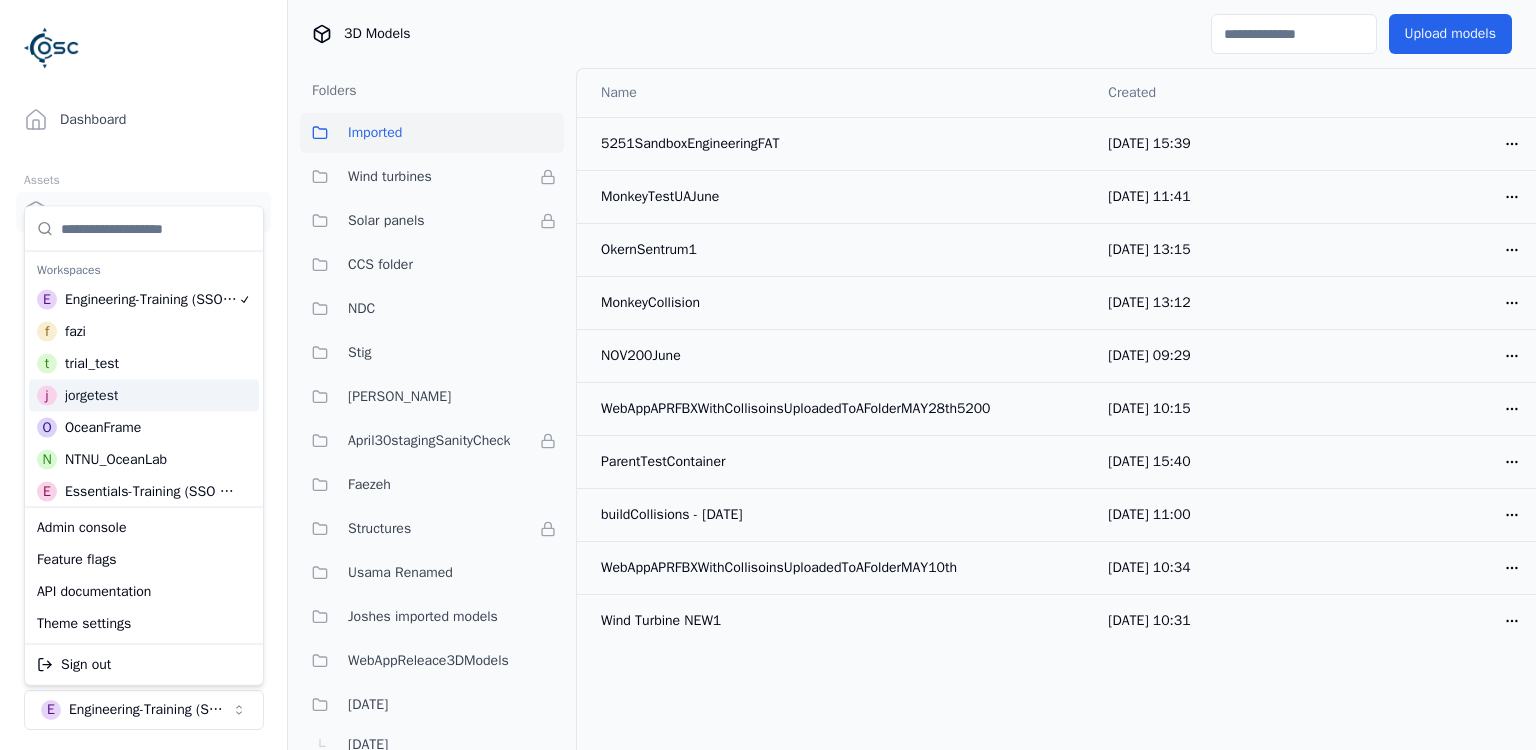 click on "j jorgetest" at bounding box center [144, 396] 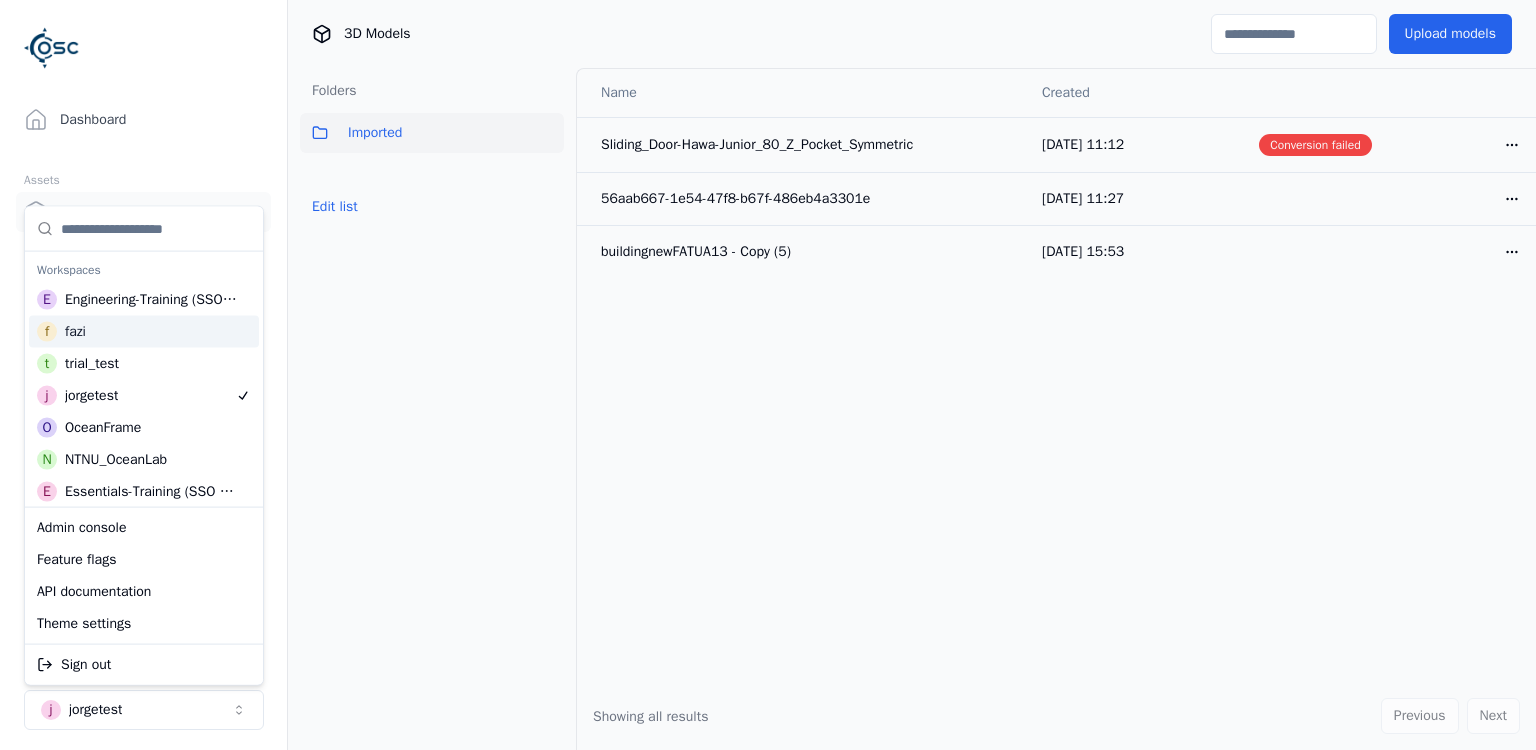 click on "Folders Imported Edit list" at bounding box center (432, 409) 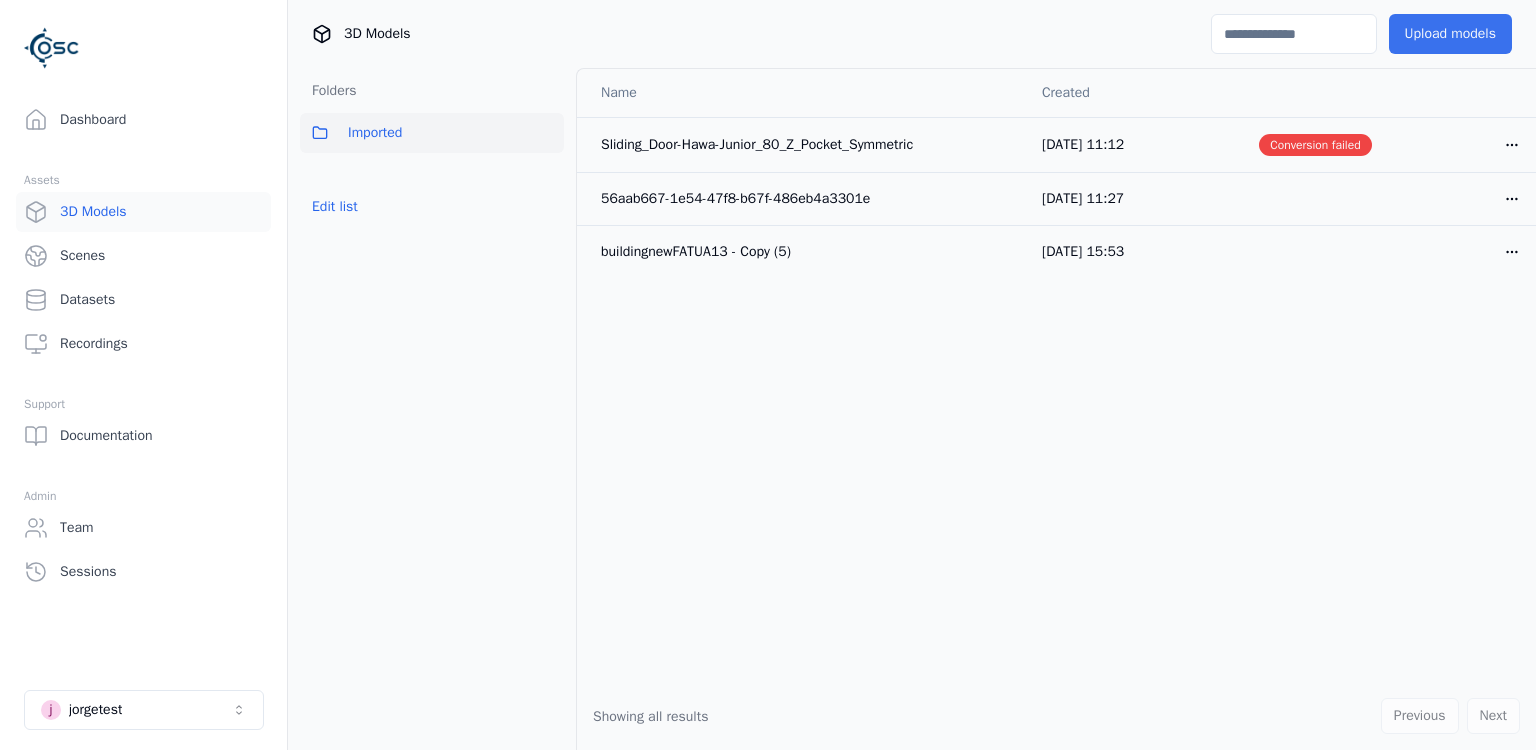 click on "Upload models" at bounding box center (1450, 34) 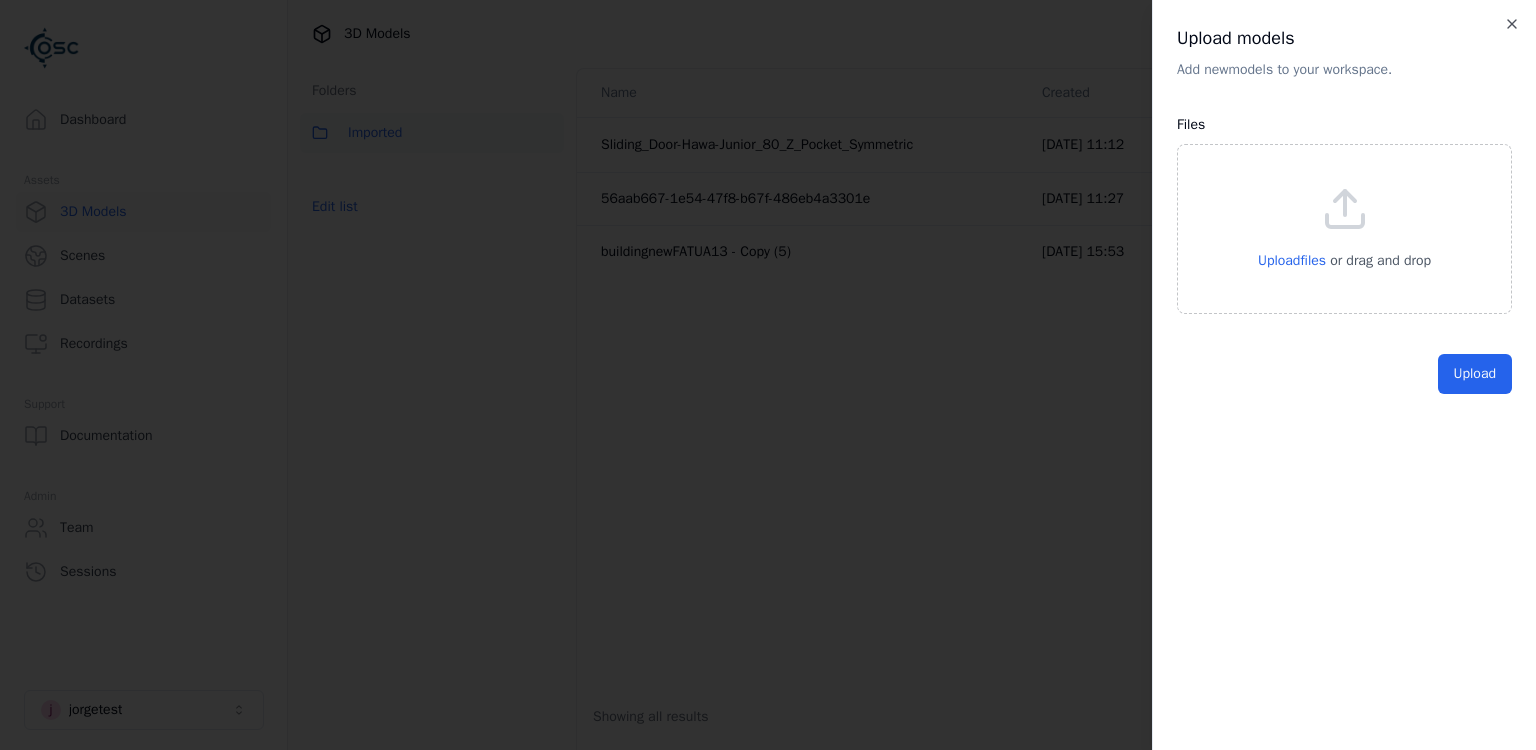 click on "Upload  files or drag and drop" at bounding box center [1344, 229] 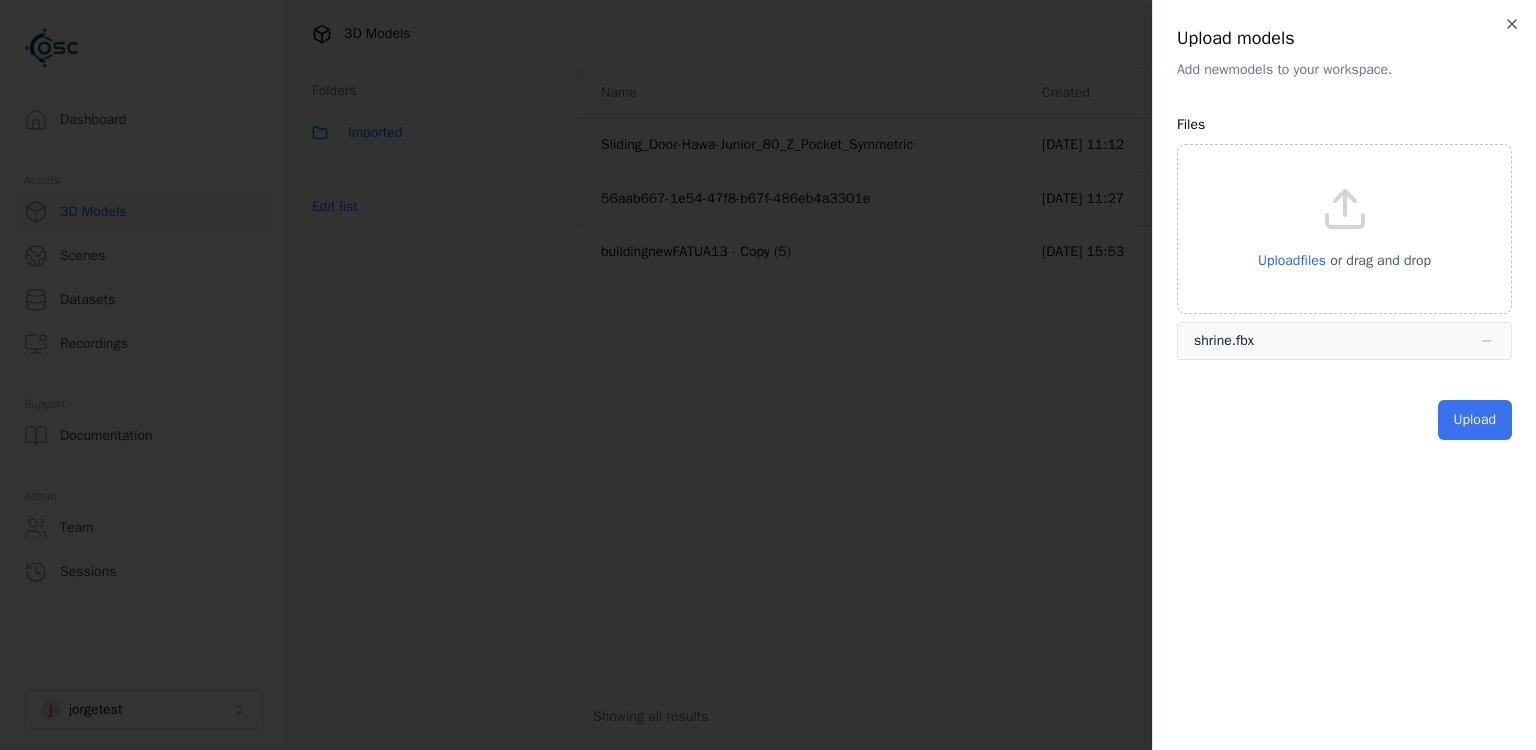 click on "Upload" at bounding box center (1475, 420) 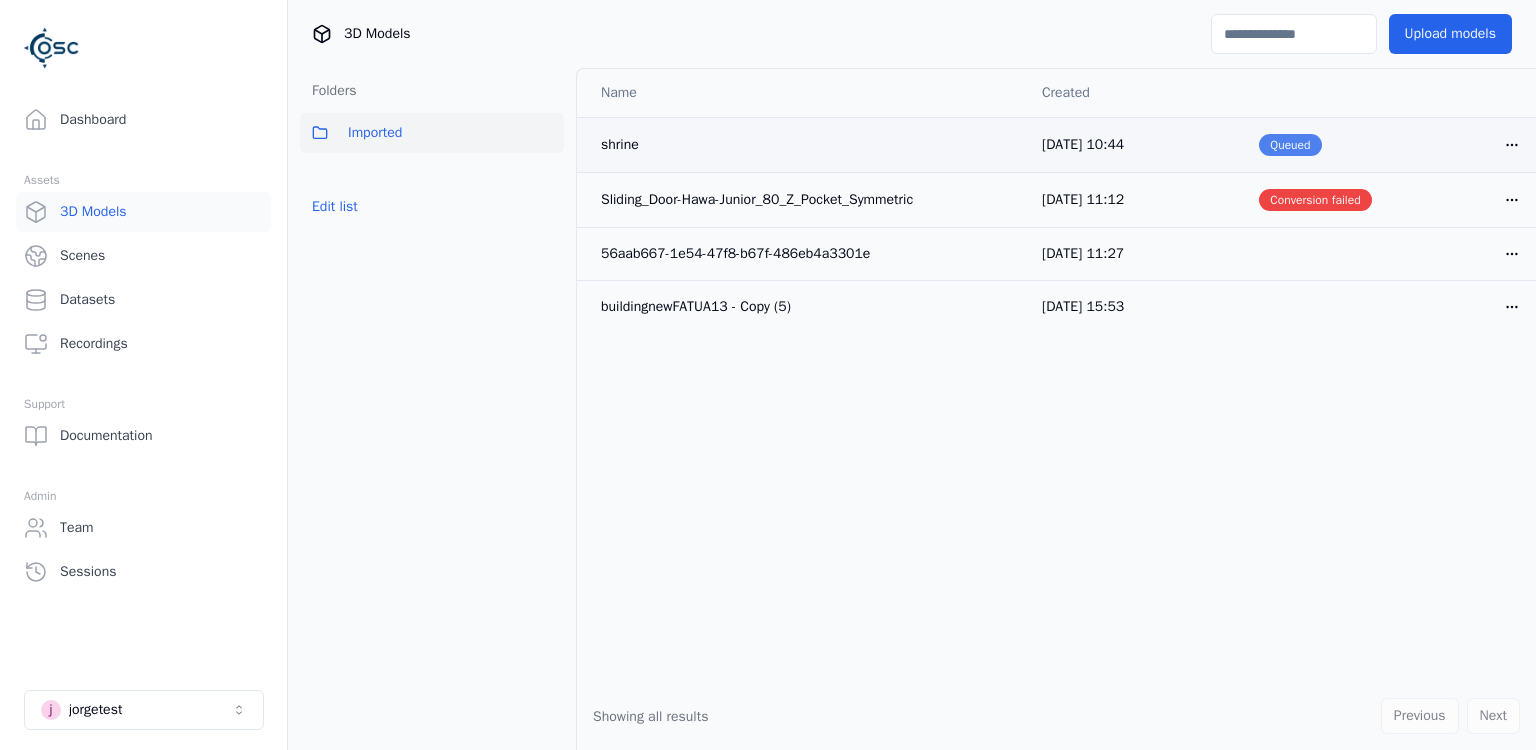 click on "Queued" at bounding box center [1290, 145] 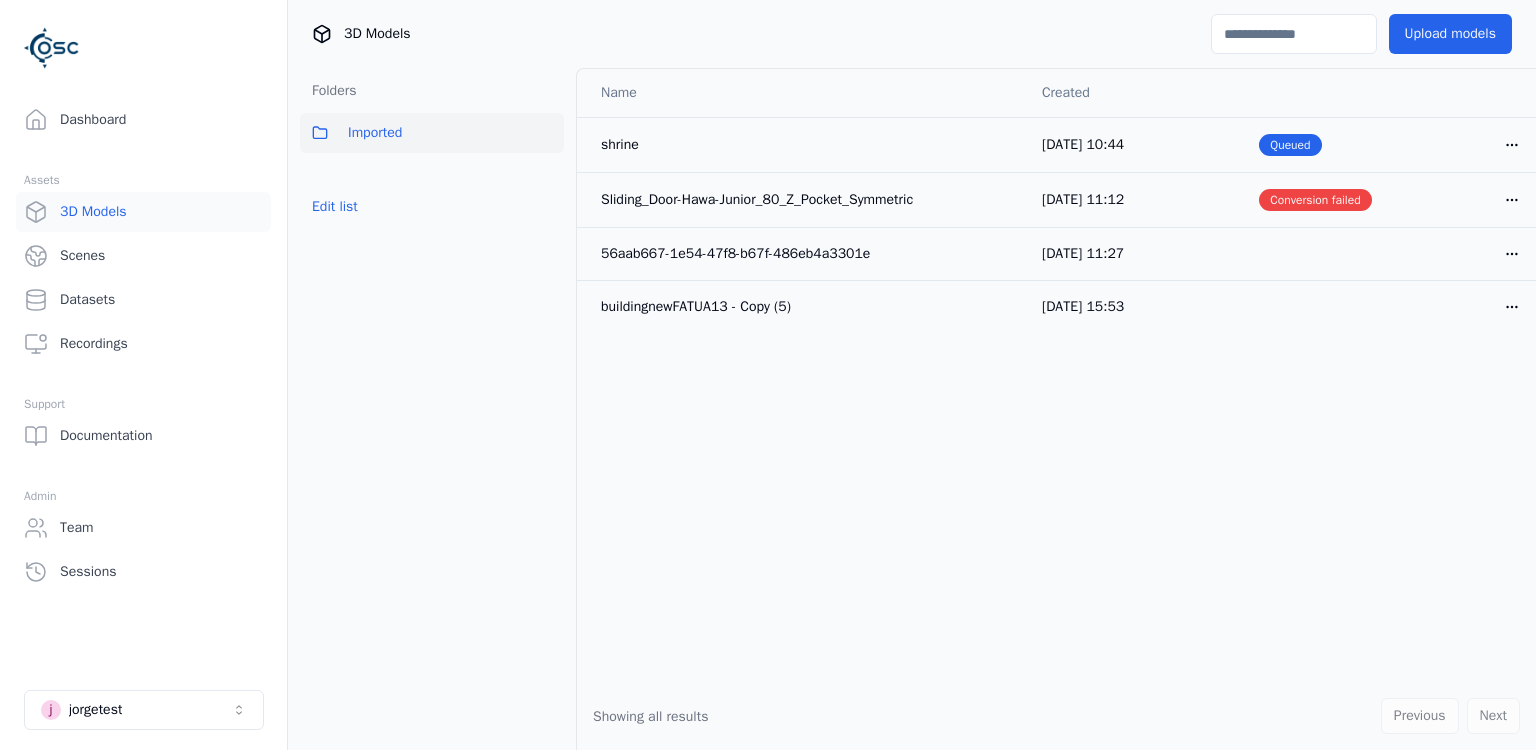 click on "Name Created shrine 09/07/2025, 10:44 Queued Open menu Sliding_Door-Hawa-Junior_80_Z_Pocket_Symmetric 03/02/2025, 11:12 Conversion failed Open menu 56aab667-1e54-47f8-b67f-486eb4a3301e 27/01/2025, 11:27 Open menu buildingnewFATUA13 - Copy (5) 16/01/2025, 15:53 Open menu" at bounding box center (1056, 375) 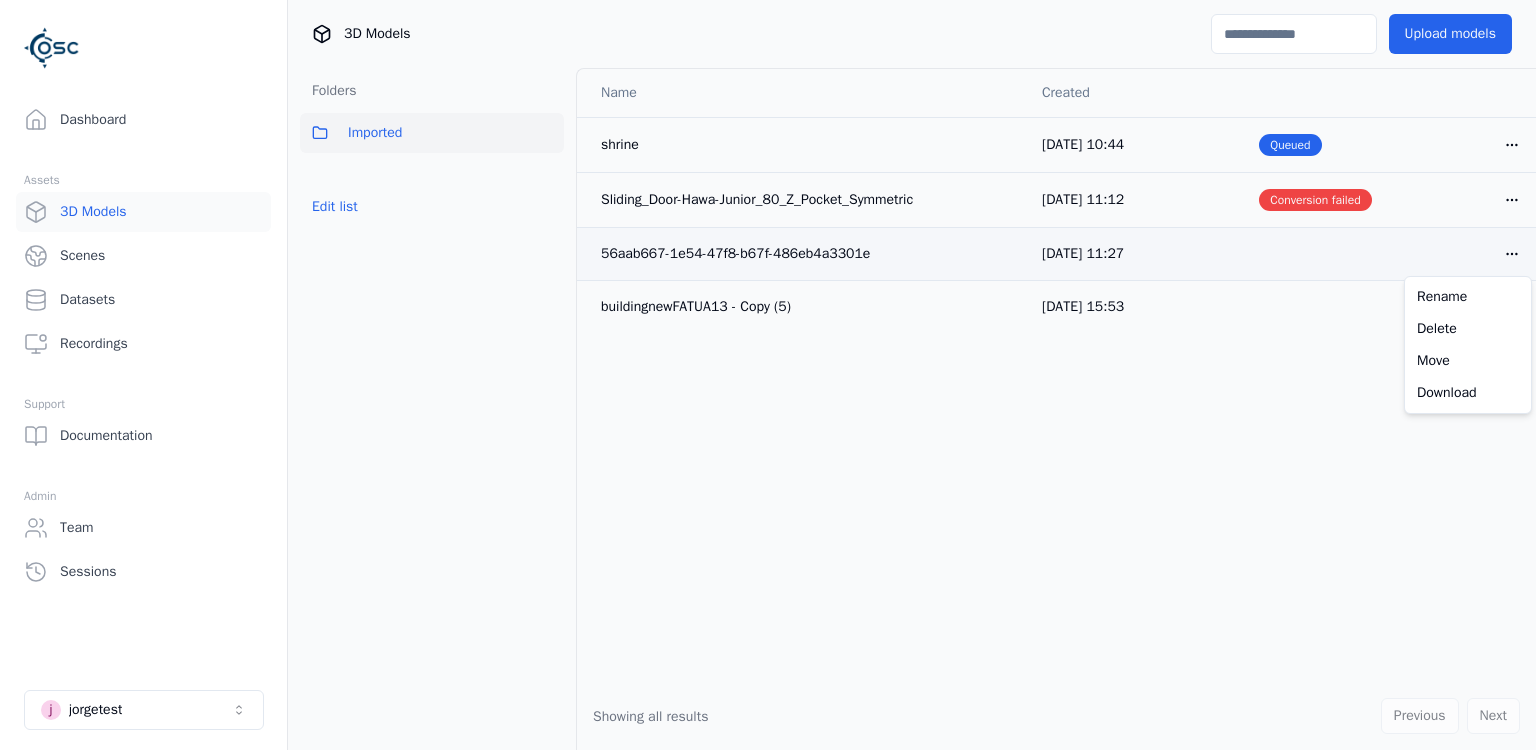 click on "Opt-in to analytics Would you like to help us improve our service by allowing us to collect analytics data about how you use our application? This data helps us understand usage patterns, troubleshoot issues, and make your experience better. For more information about what is collected and how it is used, please refer to our  Privacy Policy . Accept Decline Dashboard Assets 3D Models Scenes Datasets Recordings Support Documentation Admin Team Sessions j jorgetest 3D Models Upload models Folders Imported Edit list Name Created shrine 09/07/2025, 10:44 Queued Open menu Sliding_Door-Hawa-Junior_80_Z_Pocket_Symmetric 03/02/2025, 11:12 Conversion failed Open menu 56aab667-1e54-47f8-b67f-486eb4a3301e 27/01/2025, 11:27 Open menu buildingnewFATUA13 - Copy (5) 16/01/2025, 15:53 Open menu Showing all results Previous Next
Rename Delete Move Download" at bounding box center [768, 375] 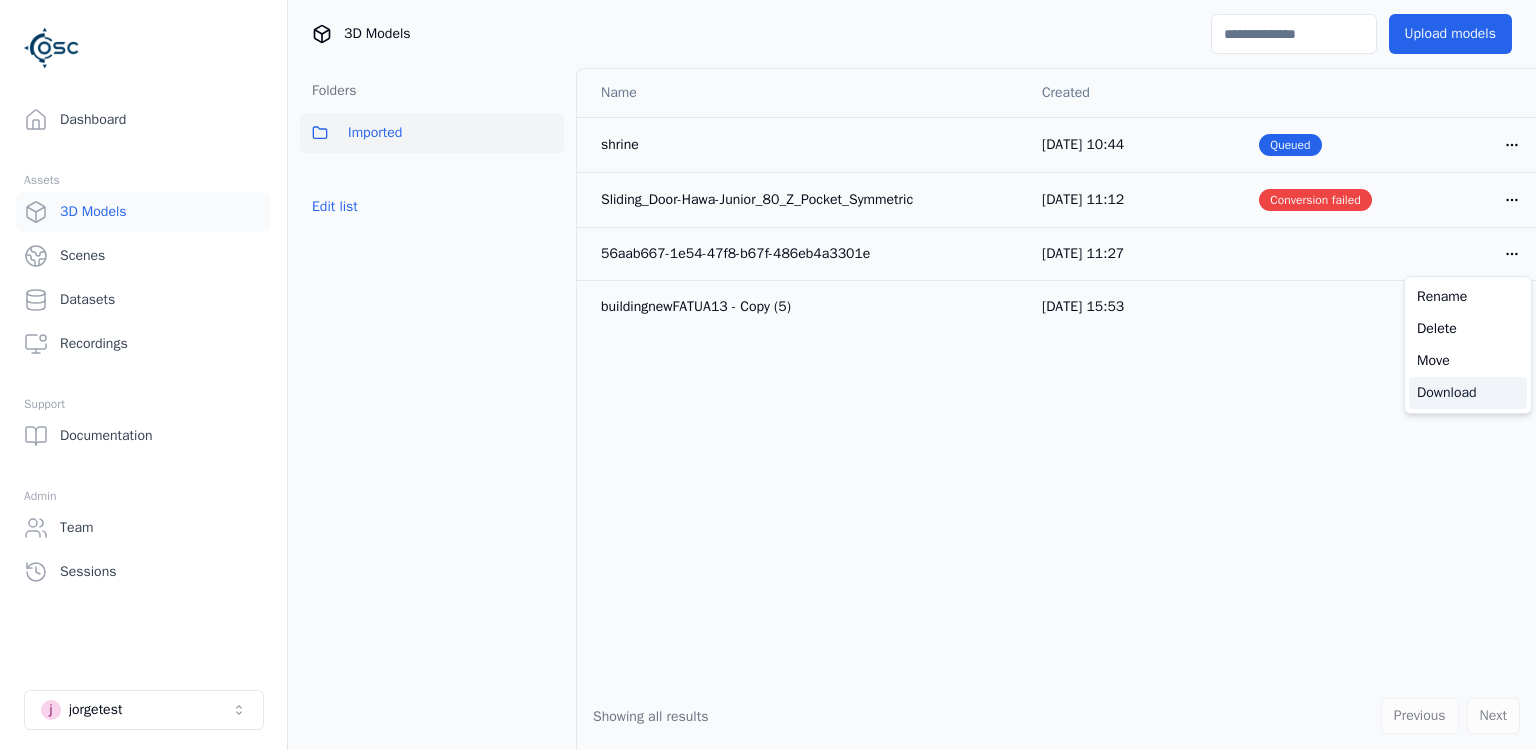 click on "Download" at bounding box center [1468, 393] 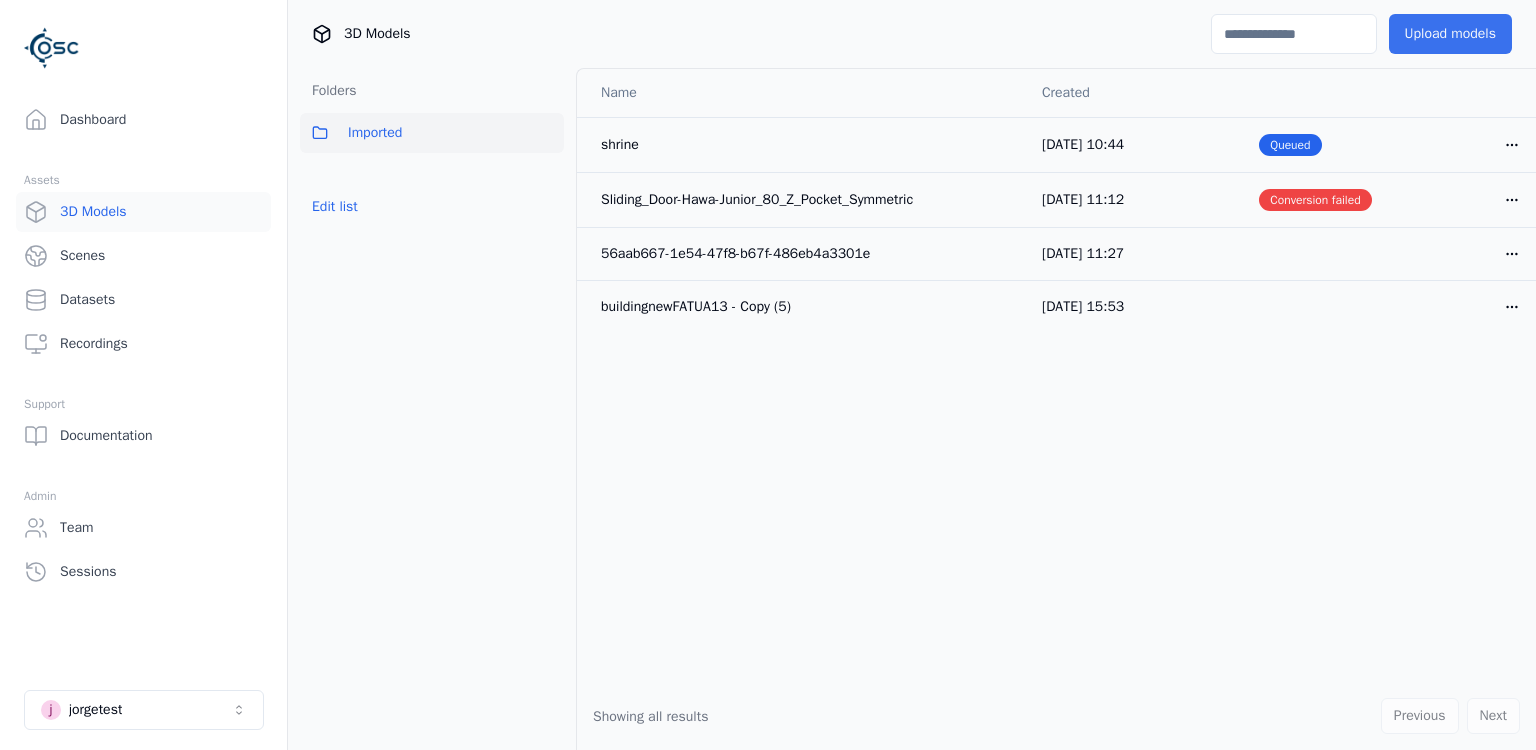 click on "Upload models" at bounding box center (1450, 34) 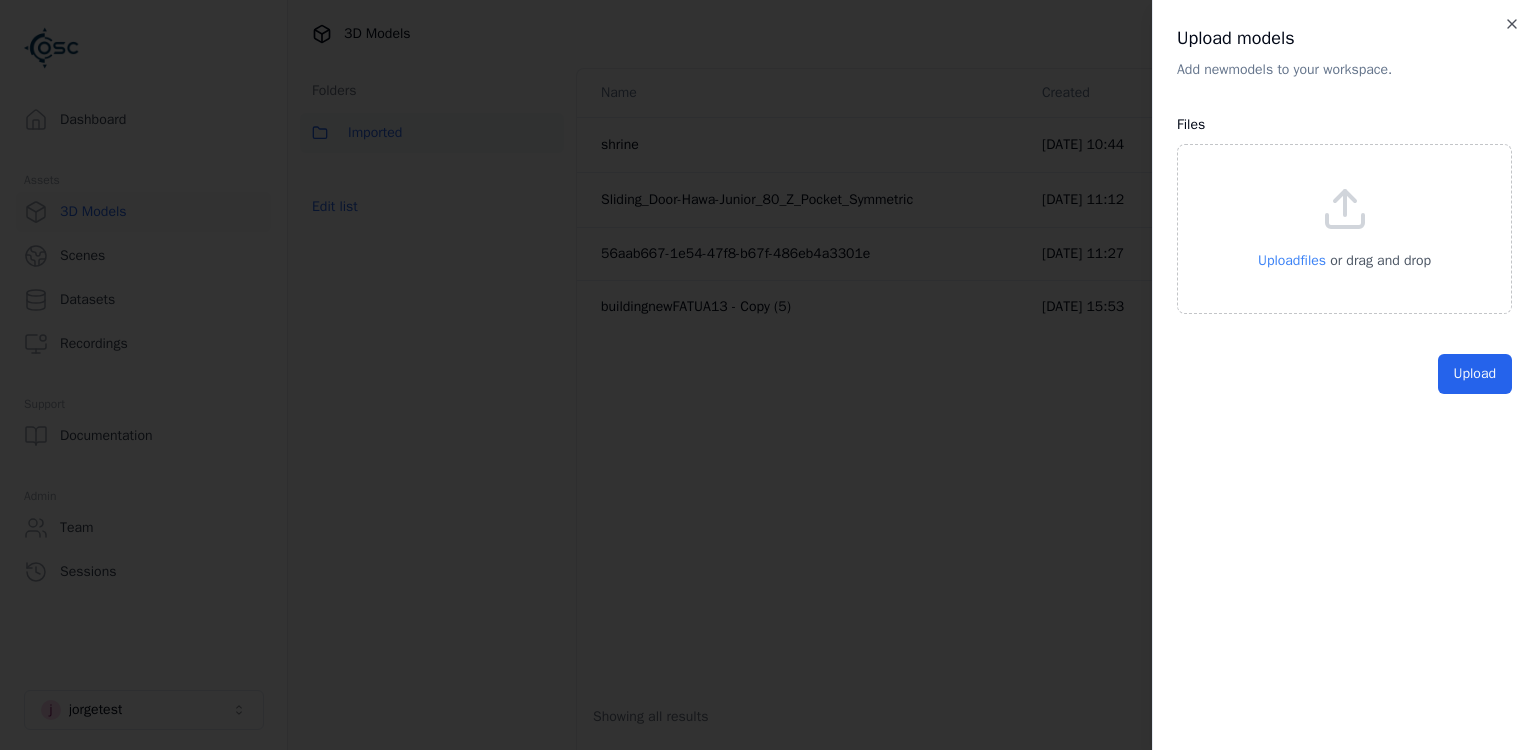 click on "Upload  files" at bounding box center (1292, 260) 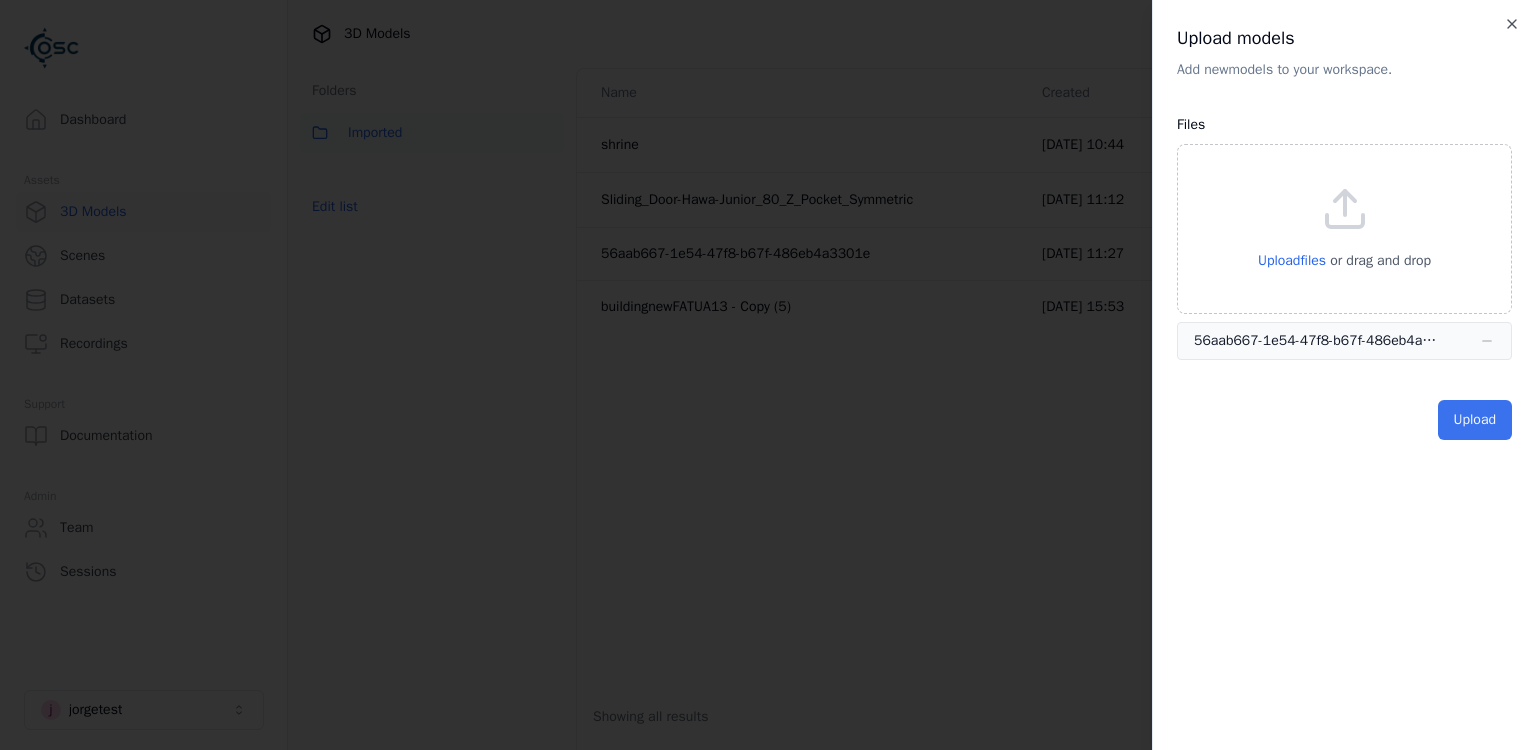 click on "Upload" at bounding box center [1475, 420] 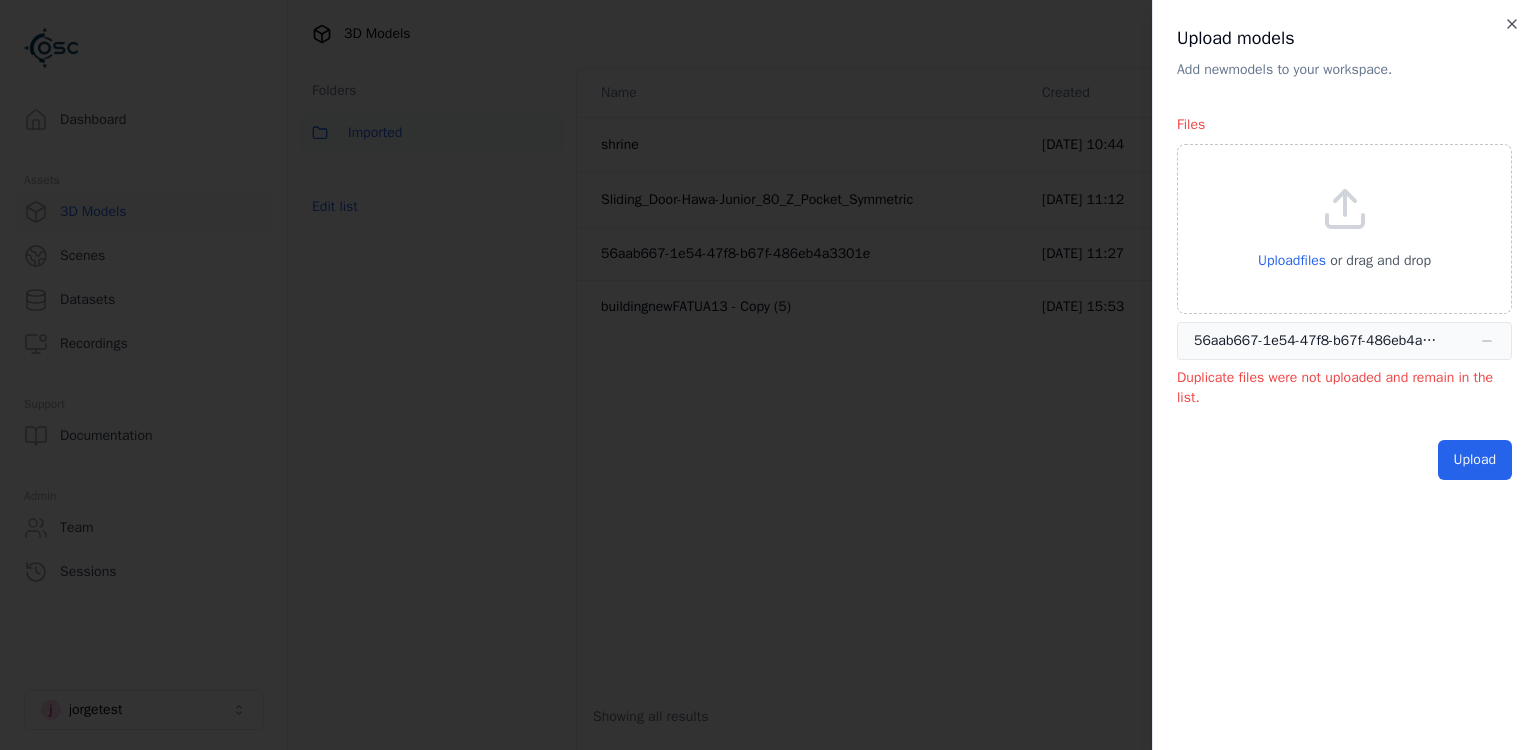 click on "Opt-in to analytics Would you like to help us improve our service by allowing us to collect analytics data about how you use our application? This data helps us understand usage patterns, troubleshoot issues, and make your experience better. For more information about what is collected and how it is used, please refer to our  Privacy Policy . Accept Decline Dashboard Assets 3D Models Scenes Datasets Recordings Support Documentation Admin Team Sessions j jorgetest 3D Models Upload models Folders Imported Edit list Name Created shrine 09/07/2025, 10:44 Queued Open menu Sliding_Door-Hawa-Junior_80_Z_Pocket_Symmetric 03/02/2025, 11:12 Conversion failed Open menu 56aab667-1e54-47f8-b67f-486eb4a3301e 27/01/2025, 11:27 Open menu buildingnewFATUA13 - Copy (5) 16/01/2025, 15:53 Open menu Showing all results Previous Next
Upload models Add new  model s to your workspace. Files Upload  files or drag and drop 56aab667-1e54-47f8-b67f-486eb4a3301e.fbx Duplicate files were not uploaded and remain in the list." at bounding box center [768, 375] 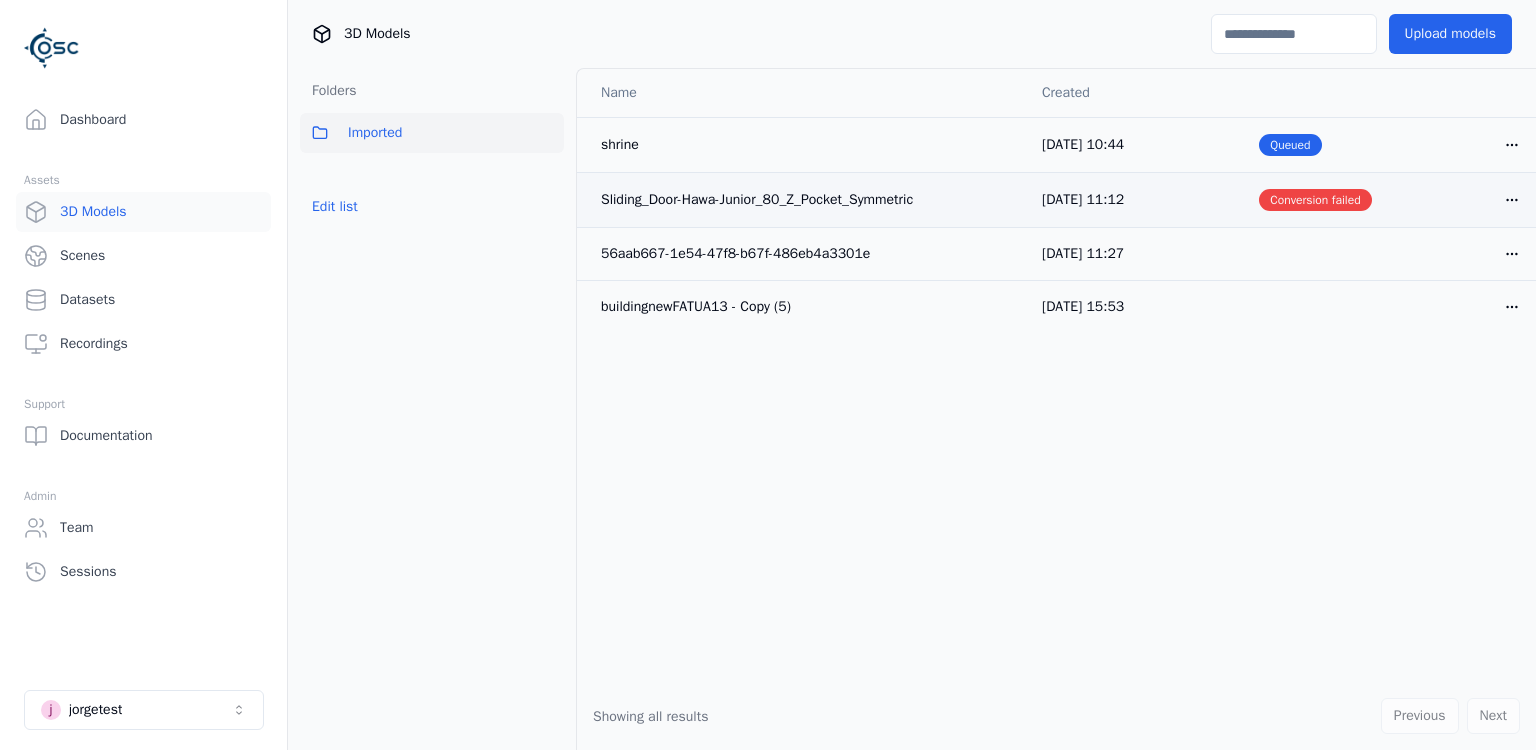 click on "Opt-in to analytics Would you like to help us improve our service by allowing us to collect analytics data about how you use our application? This data helps us understand usage patterns, troubleshoot issues, and make your experience better. For more information about what is collected and how it is used, please refer to our  Privacy Policy . Accept Decline Dashboard Assets 3D Models Scenes Datasets Recordings Support Documentation Admin Team Sessions j jorgetest 3D Models Upload models Folders Imported Edit list Name Created shrine 09/07/2025, 10:44 Queued Open menu Sliding_Door-Hawa-Junior_80_Z_Pocket_Symmetric 03/02/2025, 11:12 Conversion failed Open menu 56aab667-1e54-47f8-b67f-486eb4a3301e 27/01/2025, 11:27 Open menu buildingnewFATUA13 - Copy (5) 16/01/2025, 15:53 Open menu Showing all results Previous Next" at bounding box center [768, 375] 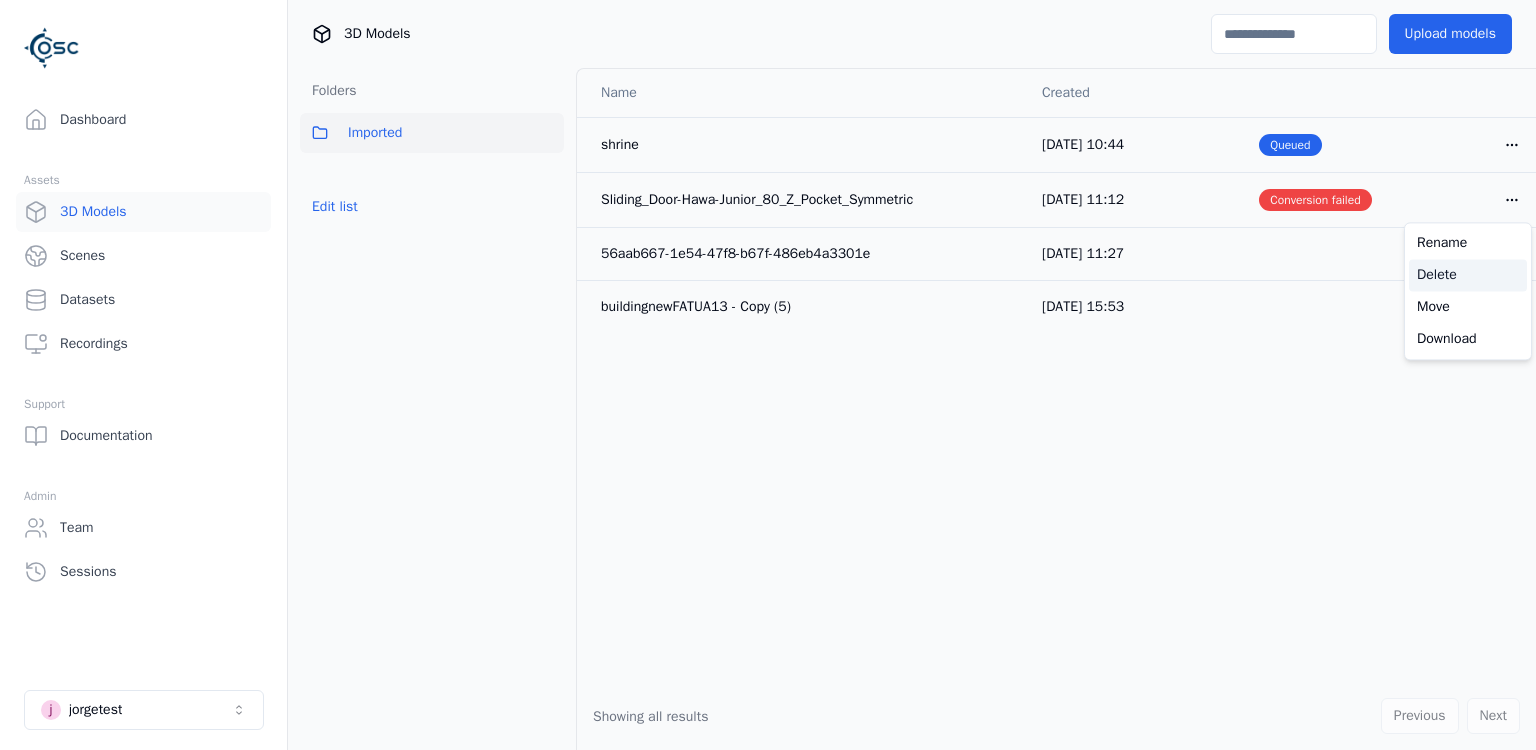 click on "Delete" at bounding box center (1468, 275) 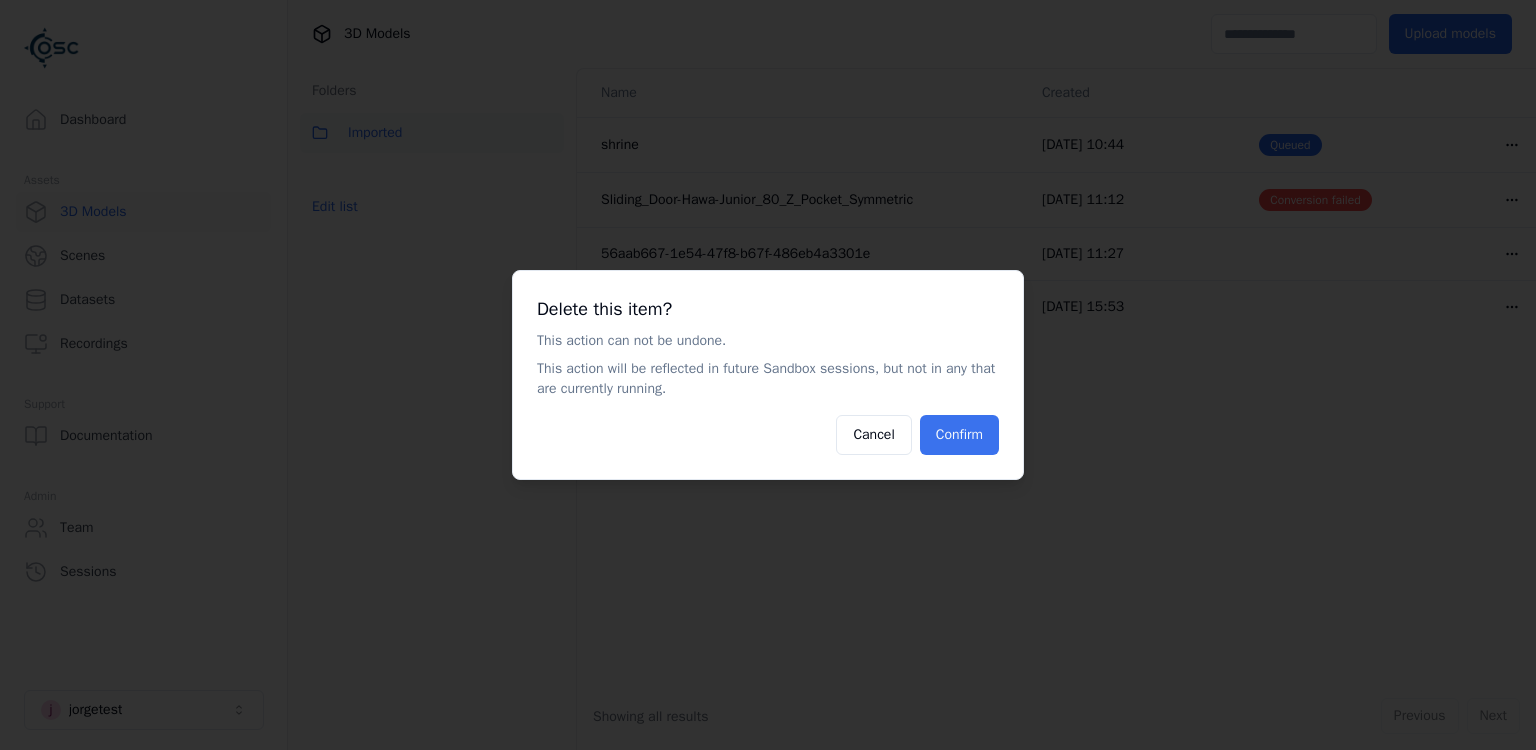 click on "Confirm" at bounding box center (959, 435) 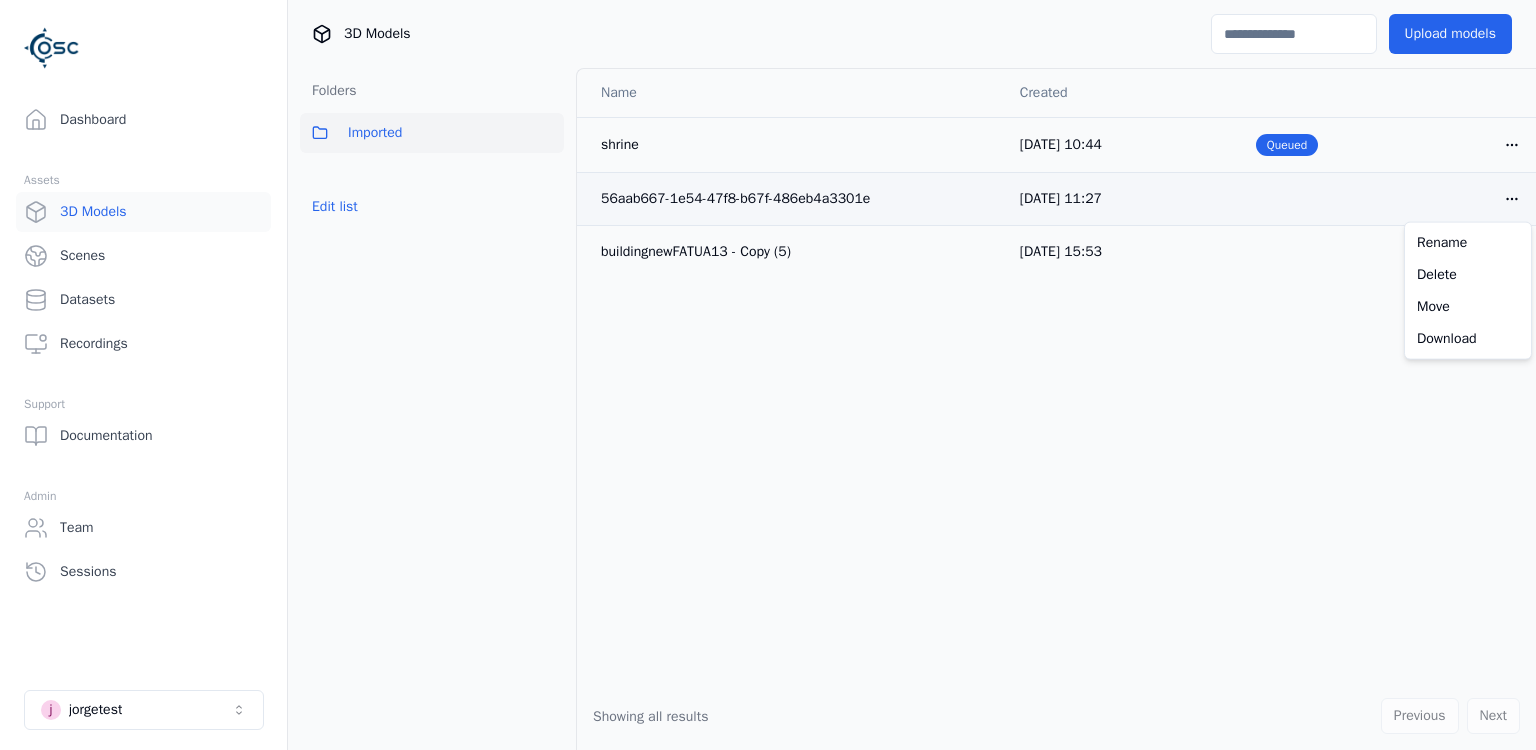 click on "Opt-in to analytics Would you like to help us improve our service by allowing us to collect analytics data about how you use our application? This data helps us understand usage patterns, troubleshoot issues, and make your experience better. For more information about what is collected and how it is used, please refer to our  Privacy Policy . Accept Decline Dashboard Assets 3D Models Scenes Datasets Recordings Support Documentation Admin Team Sessions j jorgetest 3D Models Upload models Folders Imported Edit list Name Created shrine 09/07/2025, 10:44 Queued Open menu 56aab667-1e54-47f8-b67f-486eb4a3301e 27/01/2025, 11:27 Open menu buildingnewFATUA13 - Copy (5) 16/01/2025, 15:53 Open menu Showing all results Previous Next
Rename Delete Move Download" at bounding box center [768, 375] 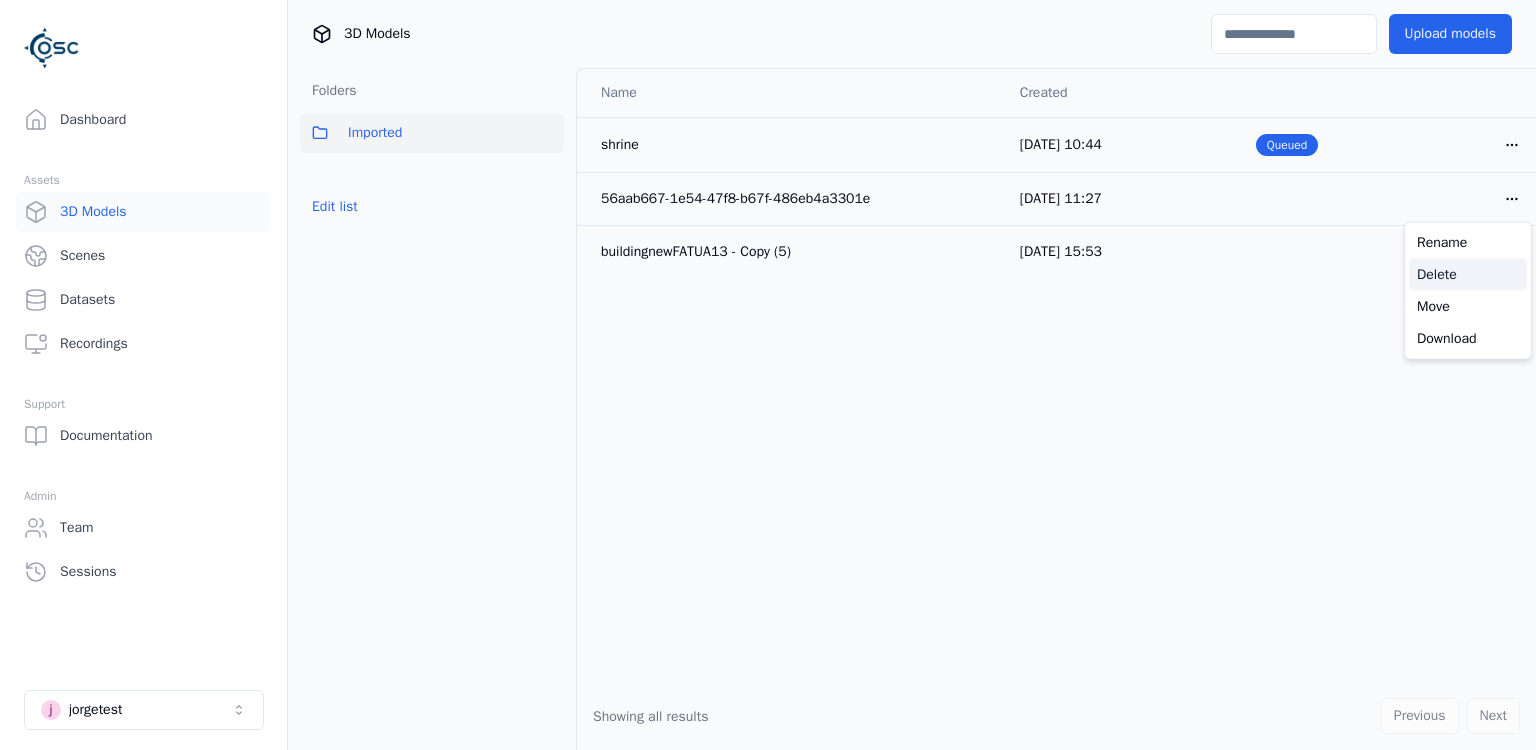 click on "Delete" at bounding box center [1468, 275] 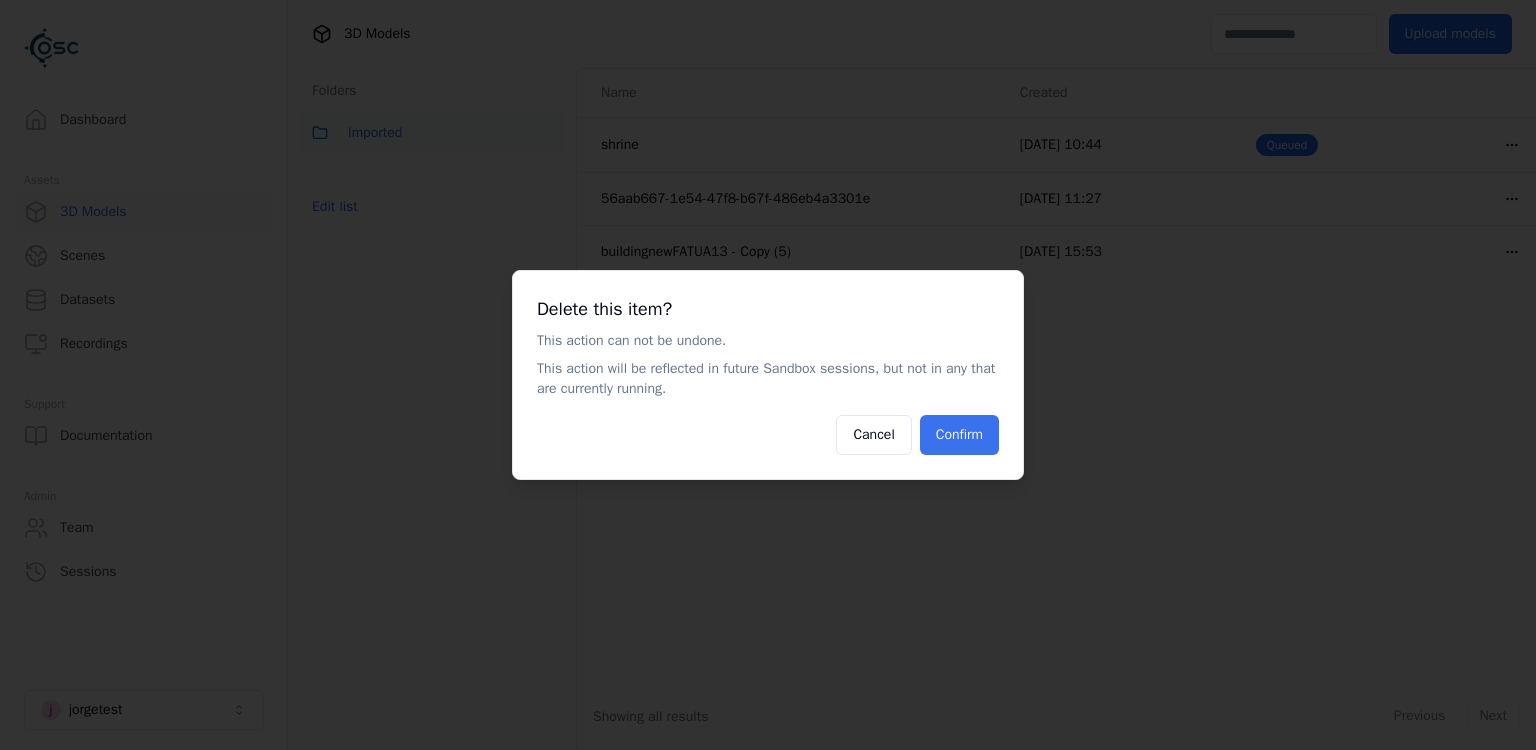 click on "Confirm" at bounding box center [959, 435] 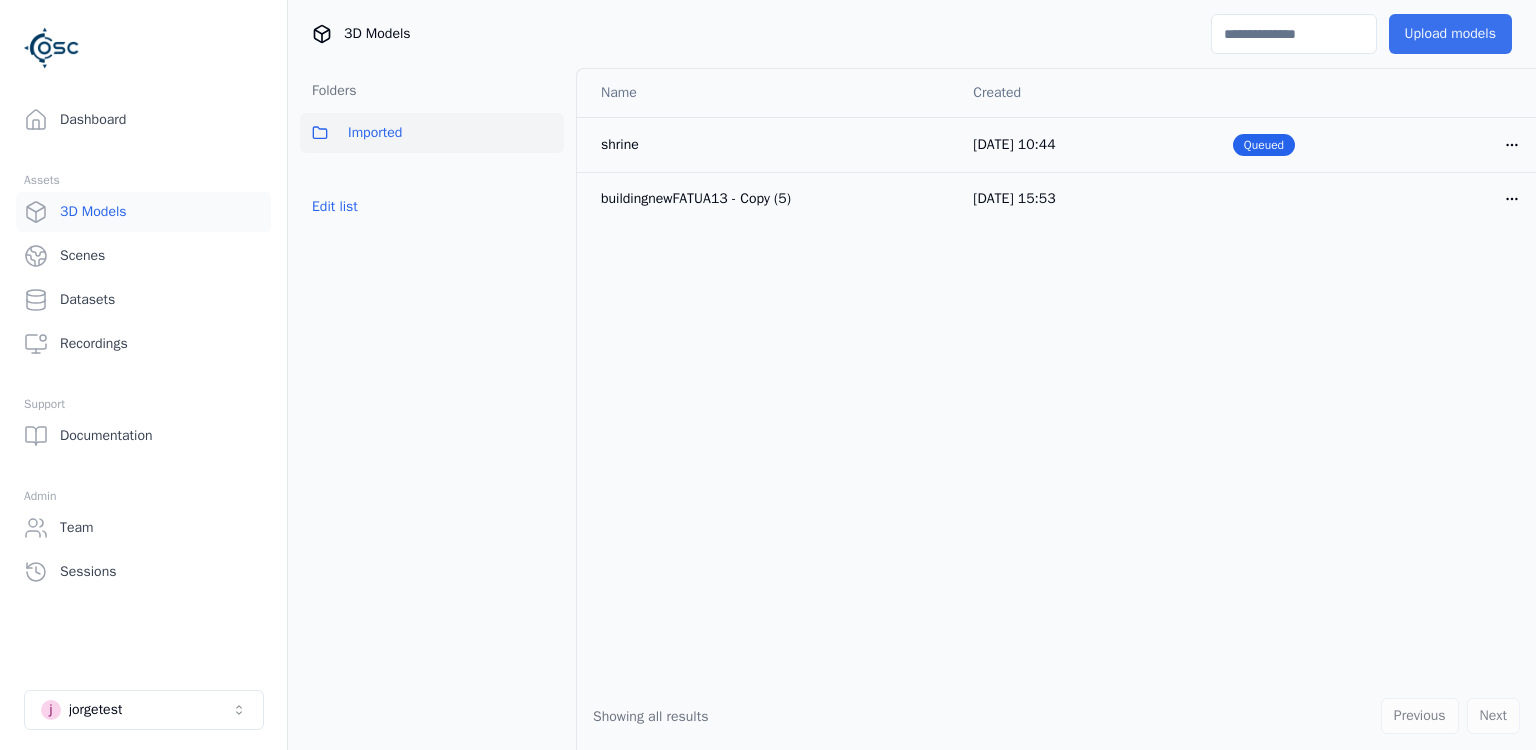 click on "Upload models" at bounding box center (1450, 34) 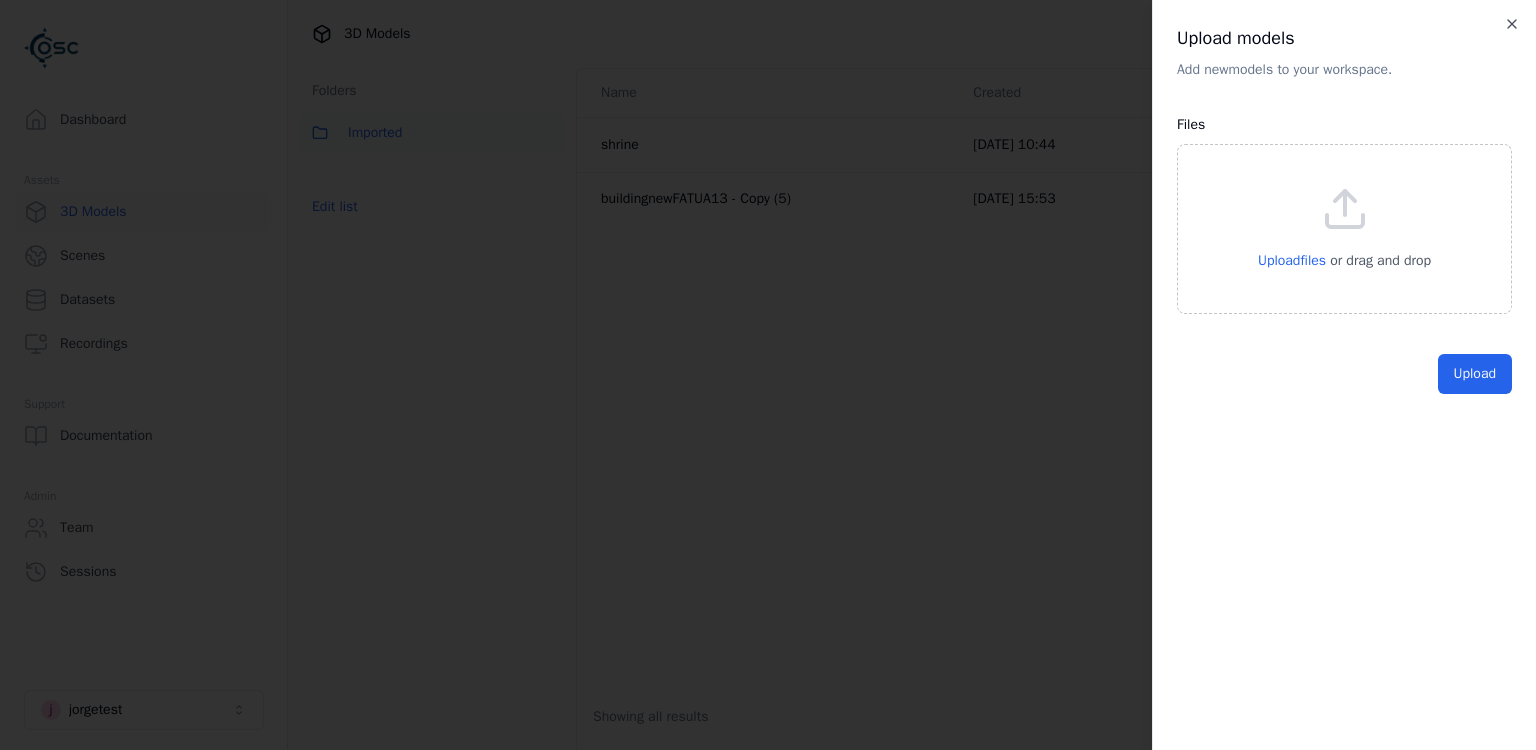 click on "Upload  files or drag and drop" at bounding box center (1344, 229) 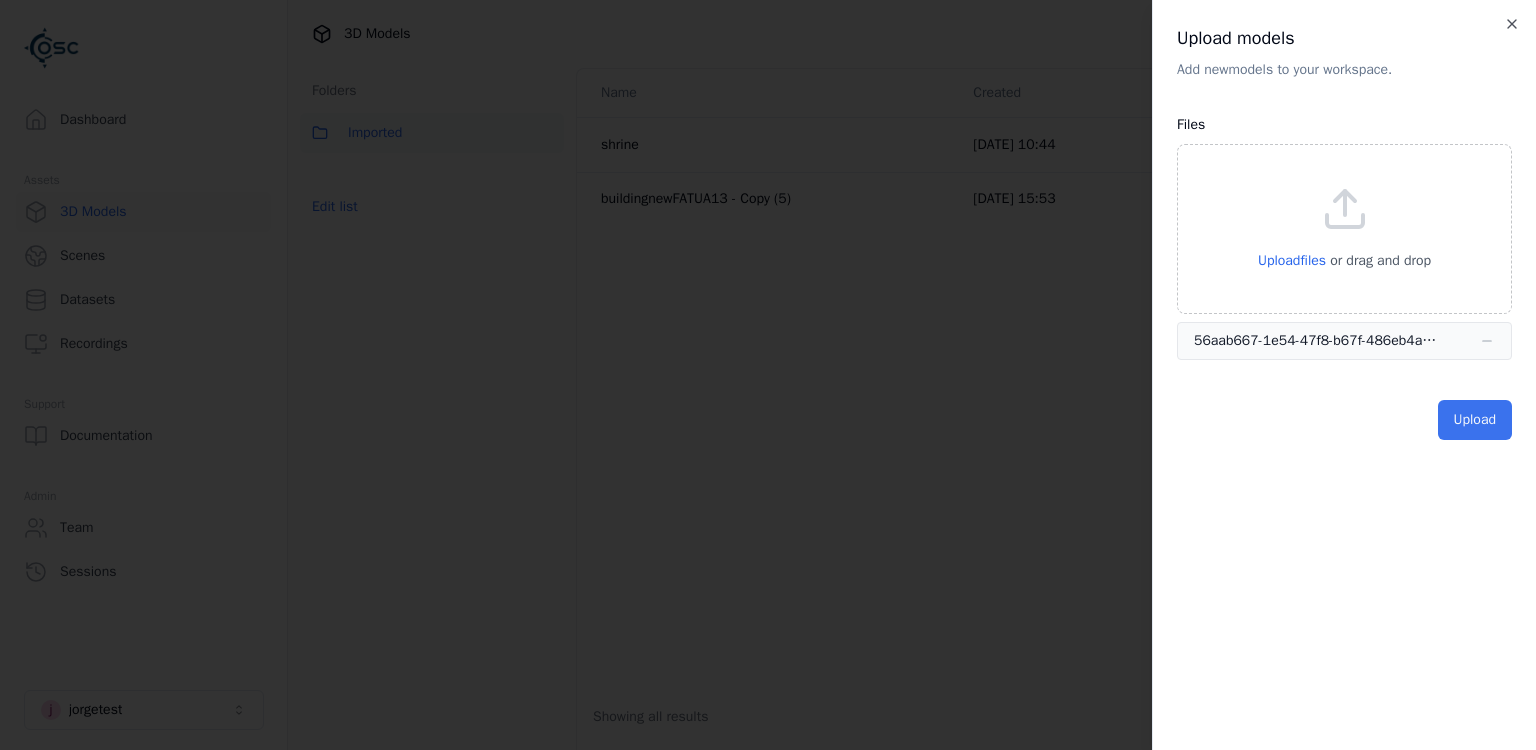 click on "Upload" at bounding box center (1475, 420) 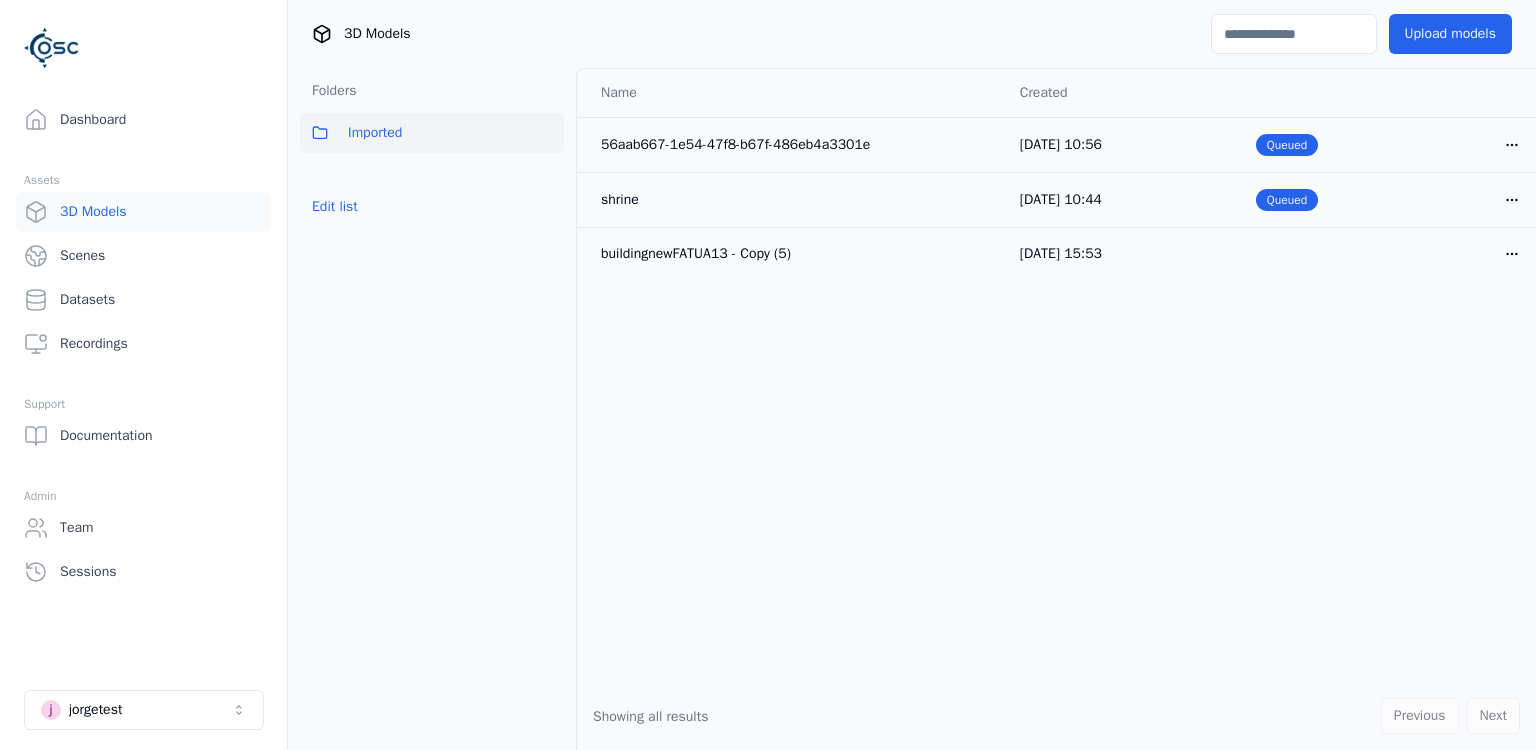 scroll, scrollTop: 0, scrollLeft: 0, axis: both 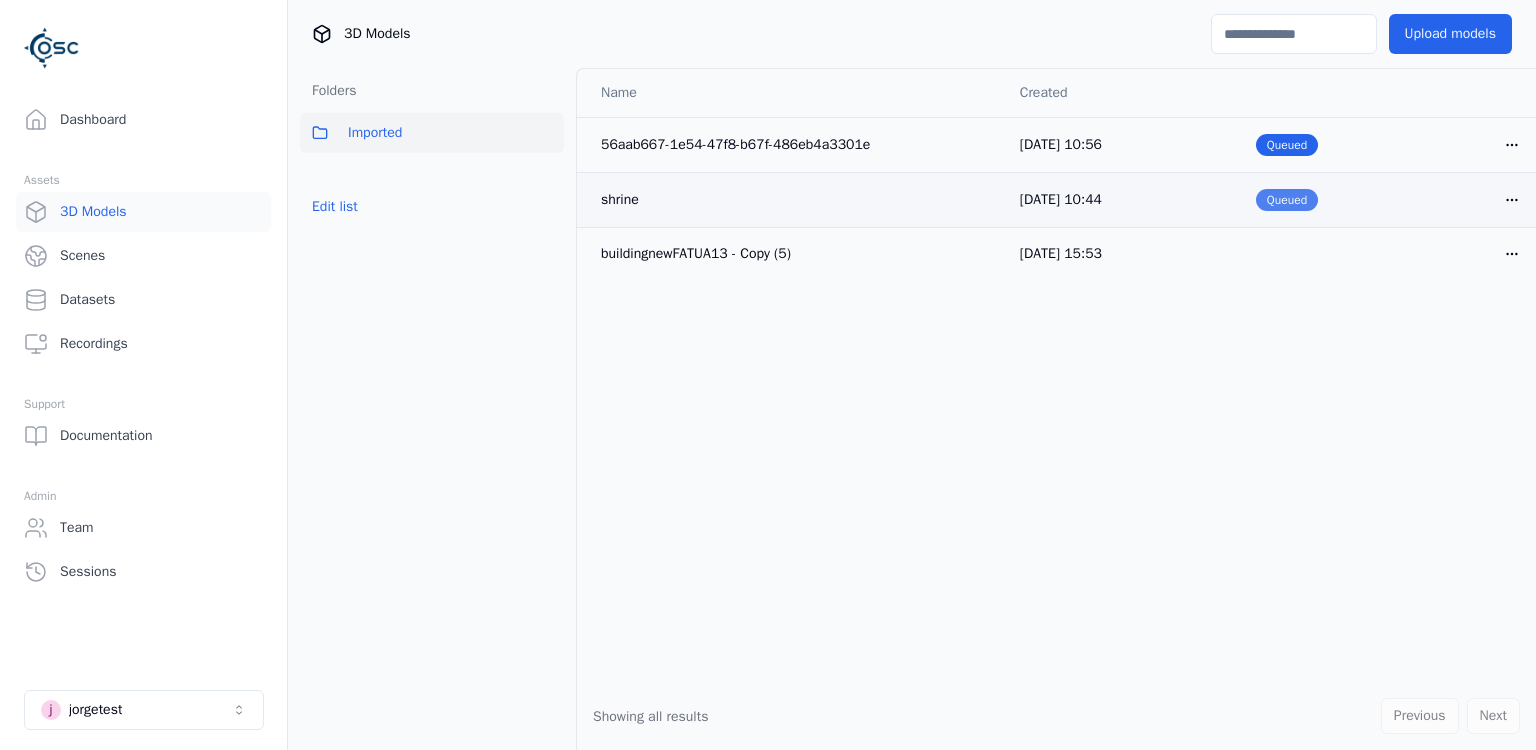 click on "Queued" at bounding box center (1287, 200) 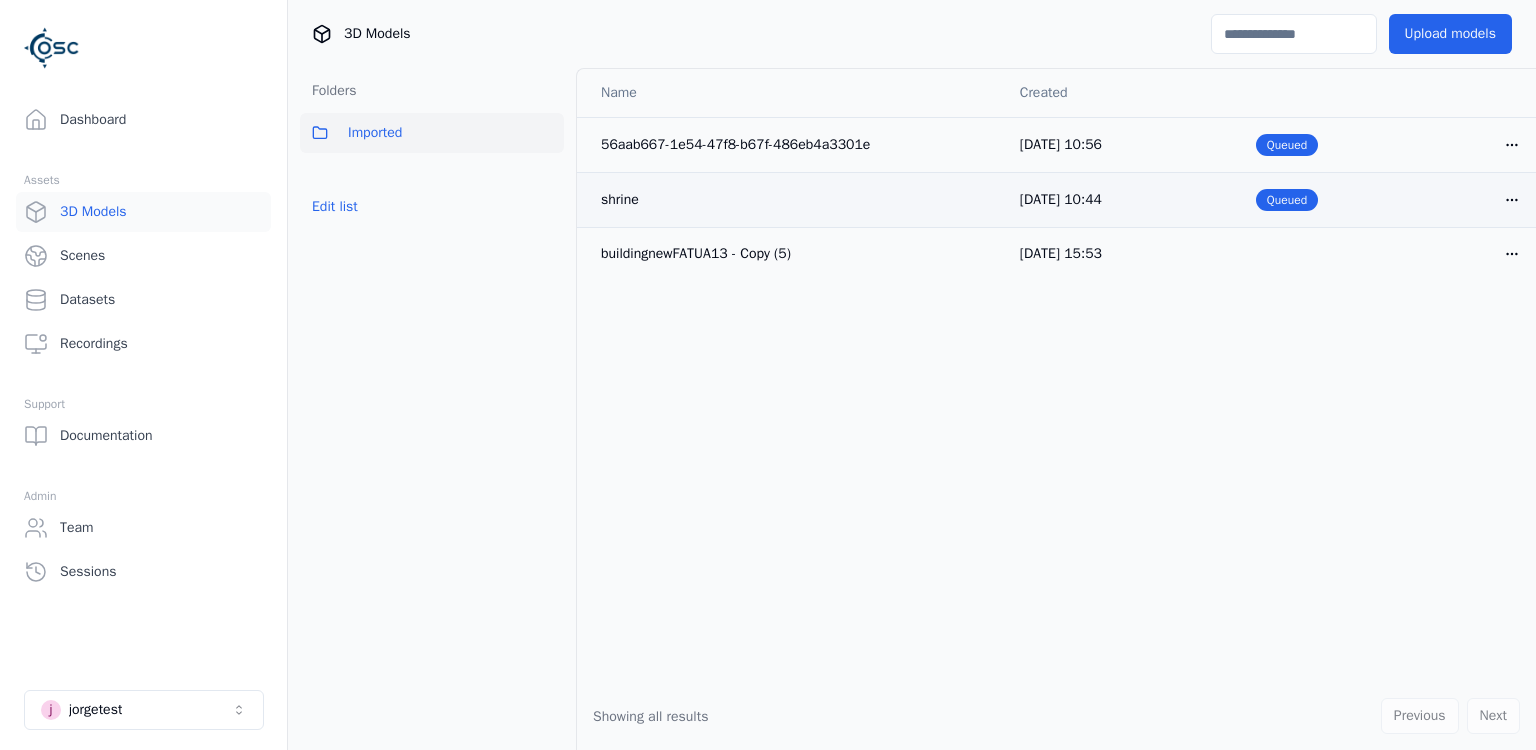click on "Opt-in to analytics Would you like to help us improve our service by allowing us to collect analytics data about how you use our application? This data helps us understand usage patterns, troubleshoot issues, and make your experience better. For more information about what is collected and how it is used, please refer to our  Privacy Policy . Accept Decline Dashboard Assets 3D Models Scenes Datasets Recordings Support Documentation Admin Team Sessions j jorgetest 3D Models Upload models Folders Imported Edit list Name Created 56aab667-1e54-47f8-b67f-486eb4a3301e [DATE] 10:56 Queued Open menu shrine [DATE] 10:44 Queued Open menu buildingnewFATUA13 - Copy (5) [DATE] 15:53 Open menu Showing all results Previous Next" at bounding box center [768, 375] 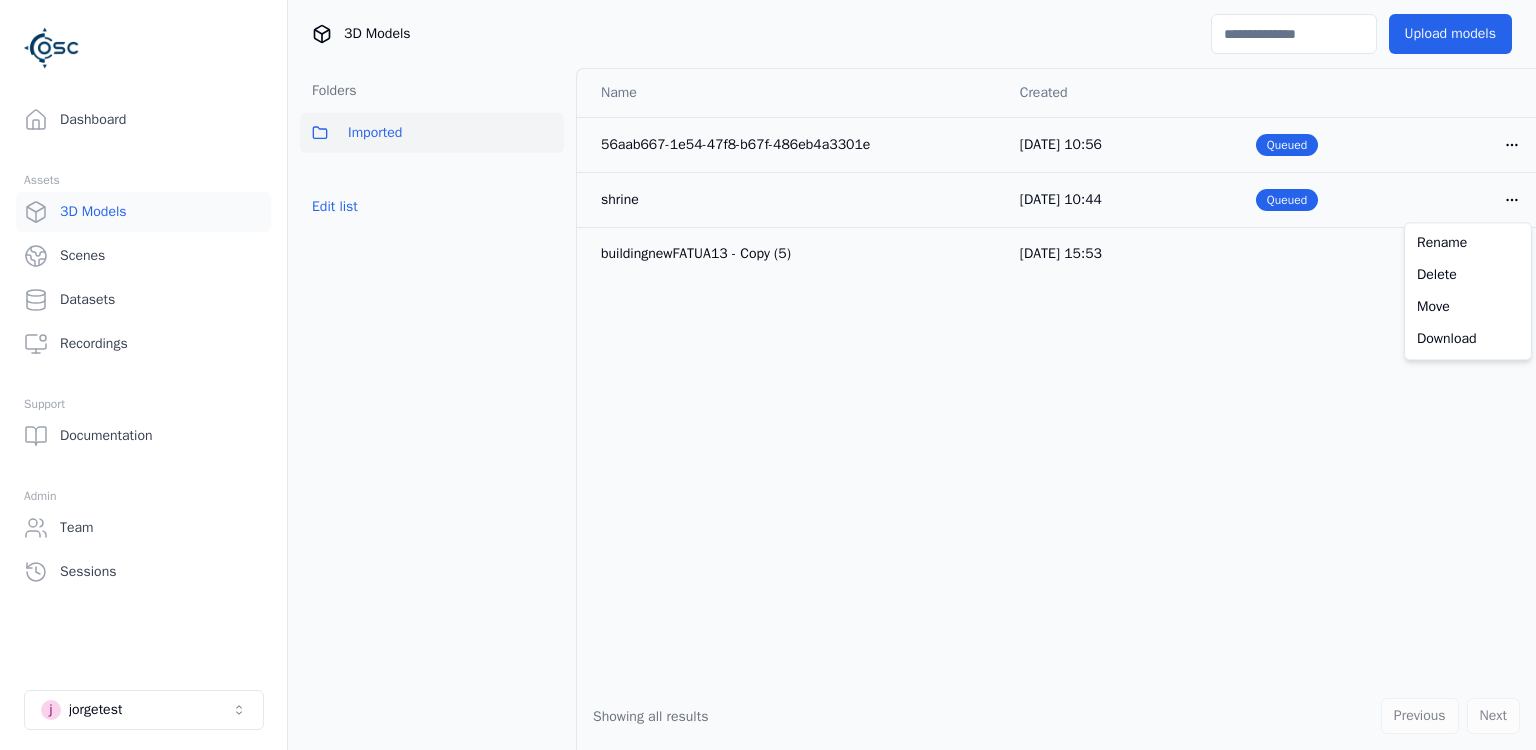 click on "Opt-in to analytics Would you like to help us improve our service by allowing us to collect analytics data about how you use our application? This data helps us understand usage patterns, troubleshoot issues, and make your experience better. For more information about what is collected and how it is used, please refer to our  Privacy Policy . Accept Decline Dashboard Assets 3D Models Scenes Datasets Recordings Support Documentation Admin Team Sessions j jorgetest 3D Models Upload models Folders Imported Edit list Name Created 56aab667-1e54-47f8-b67f-486eb4a3301e 09/07/2025, 10:56 Queued Open menu shrine 09/07/2025, 10:44 Queued Open menu buildingnewFATUA13 - Copy (5) 16/01/2025, 15:53 Open menu Showing all results Previous Next
Rename Delete Move Download" at bounding box center (768, 375) 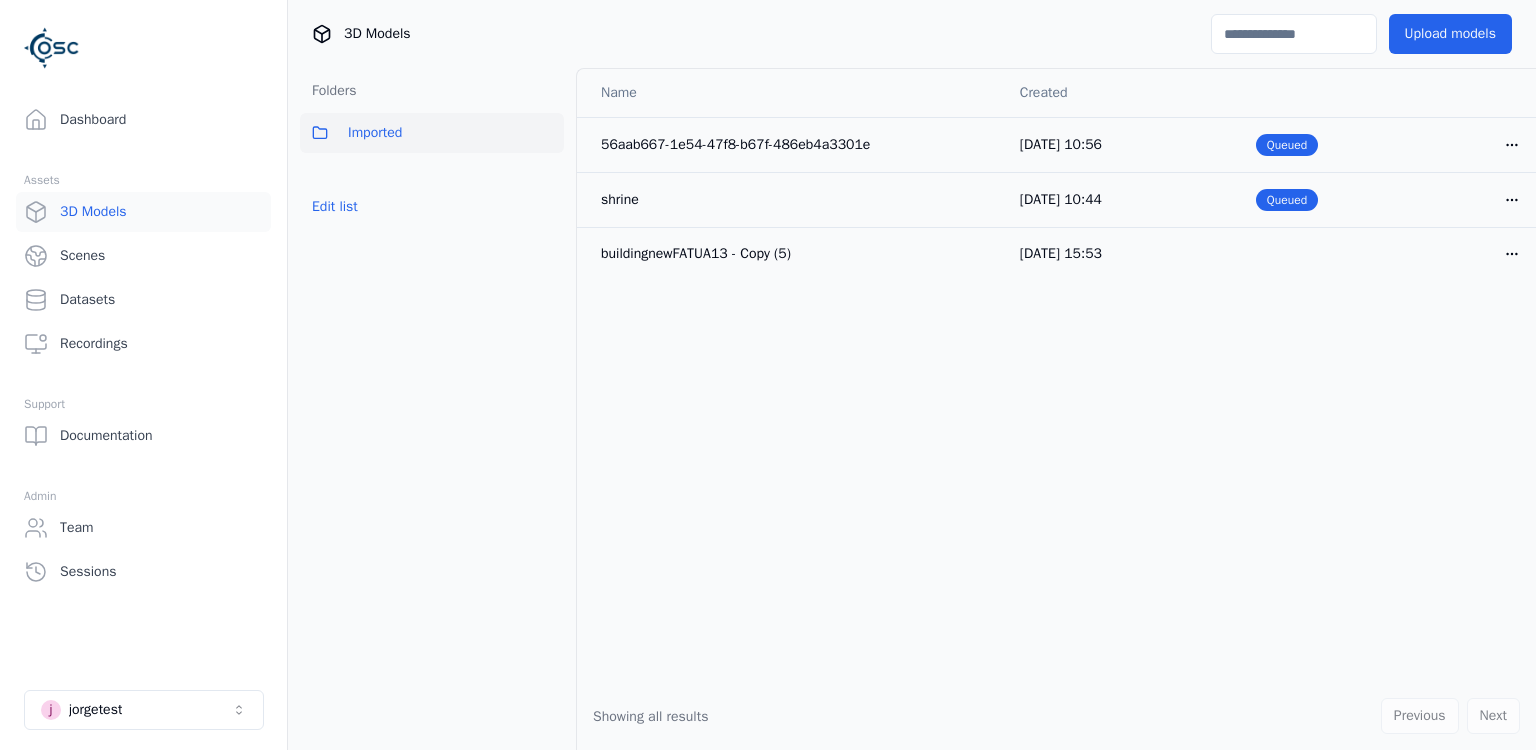 click on "Name Created 56aab667-1e54-47f8-b67f-486eb4a3301e 09/07/2025, 10:56 Queued Open menu shrine 09/07/2025, 10:44 Queued Open menu buildingnewFATUA13 - Copy (5) 16/01/2025, 15:53 Open menu" at bounding box center (1056, 375) 